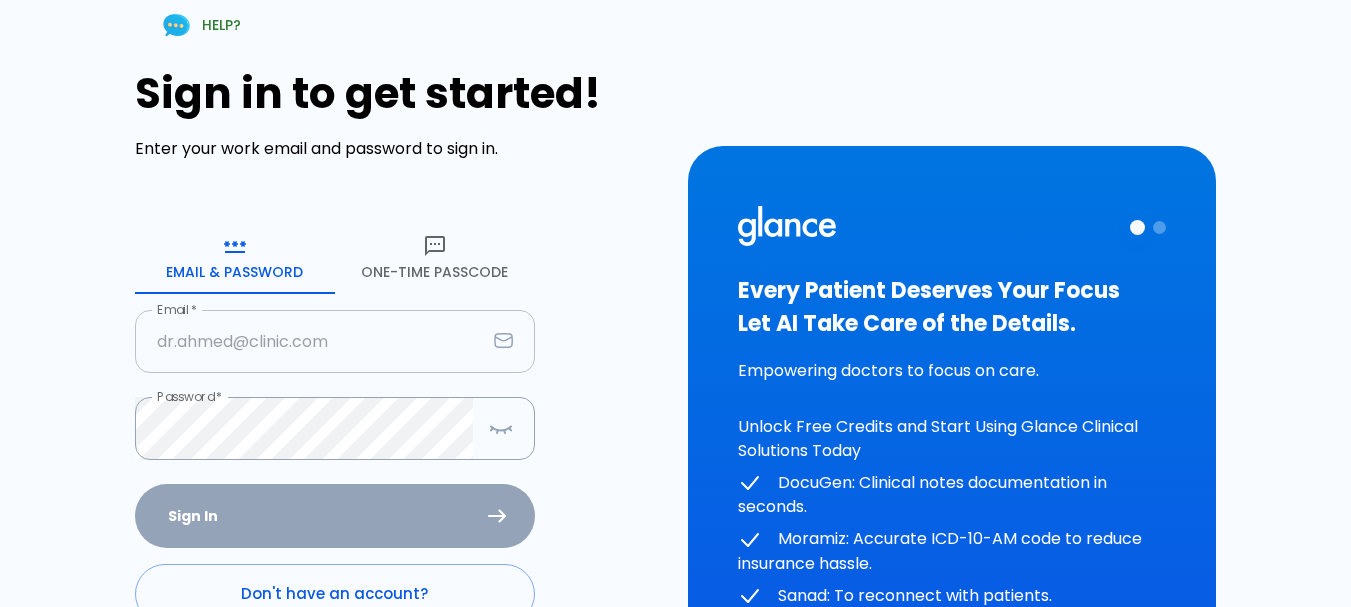 scroll, scrollTop: 0, scrollLeft: 0, axis: both 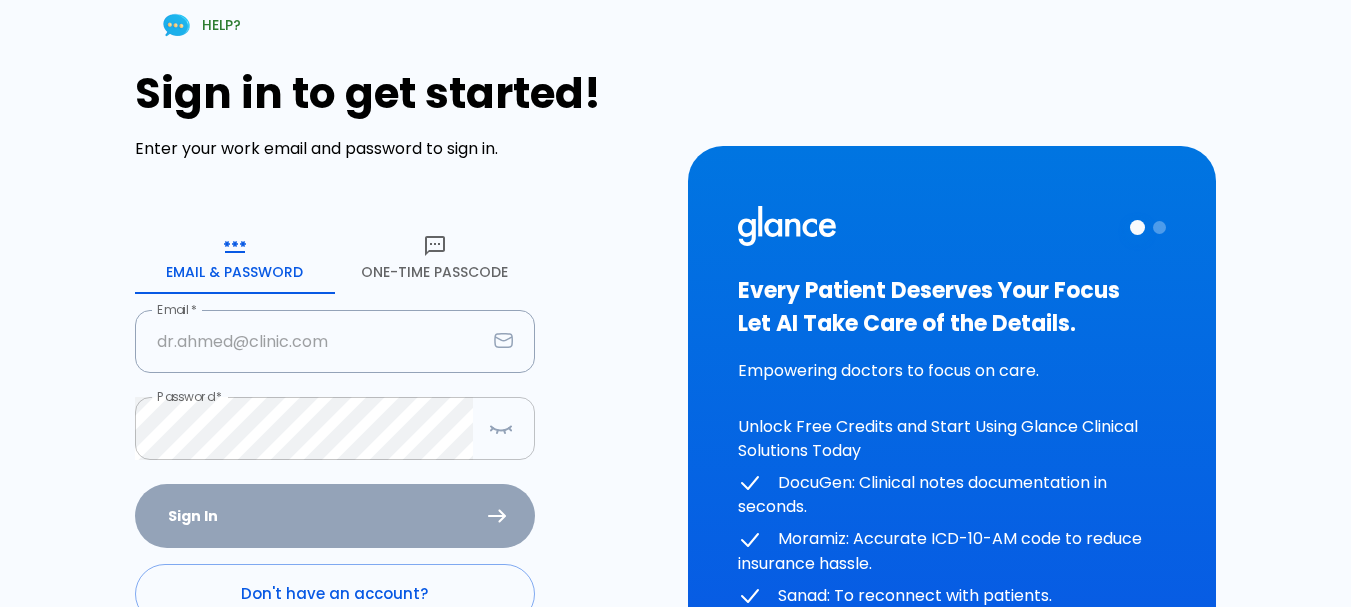 type on "[EMAIL]" 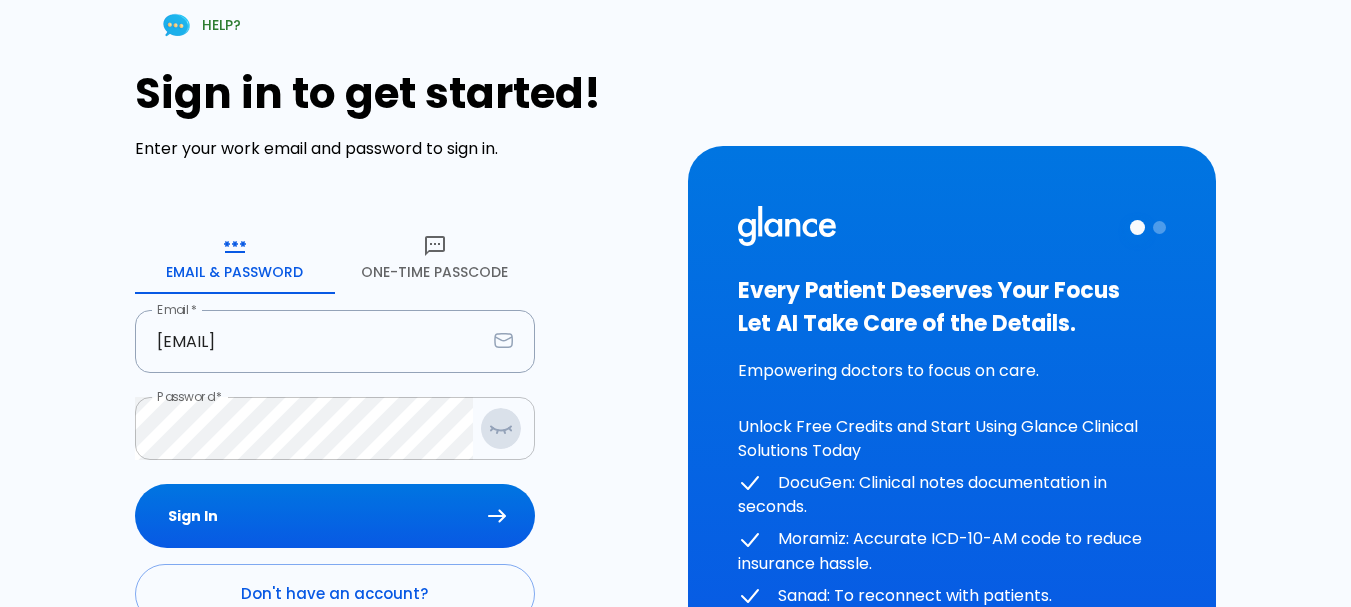 click 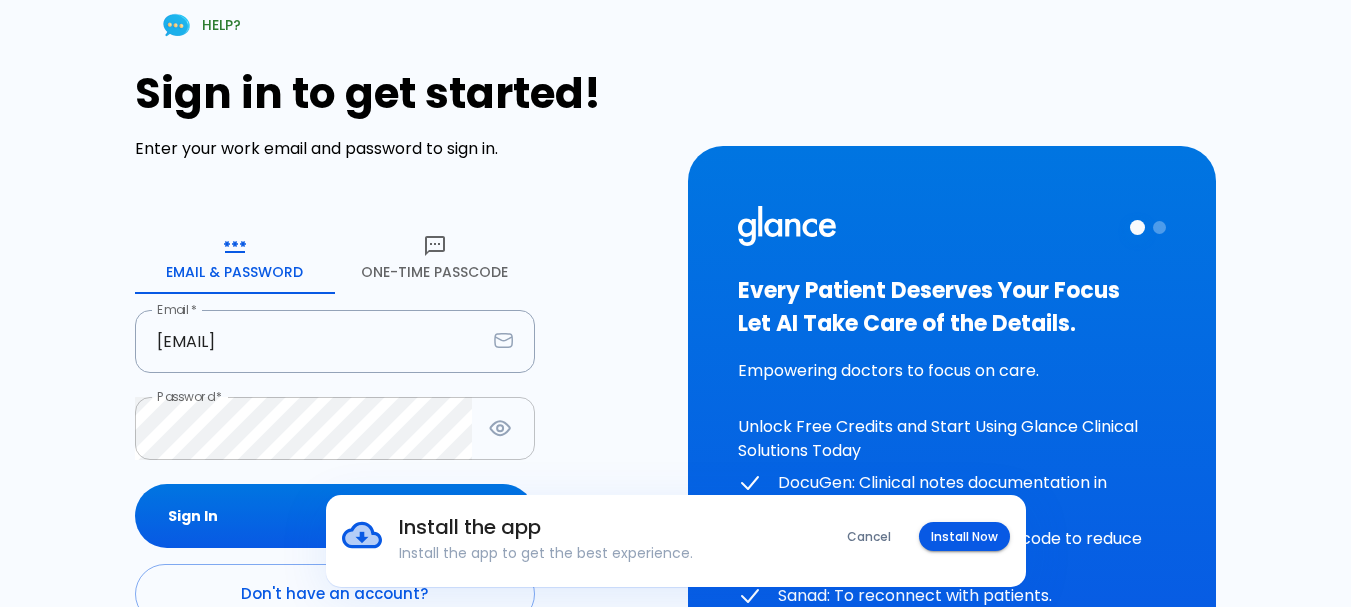 click 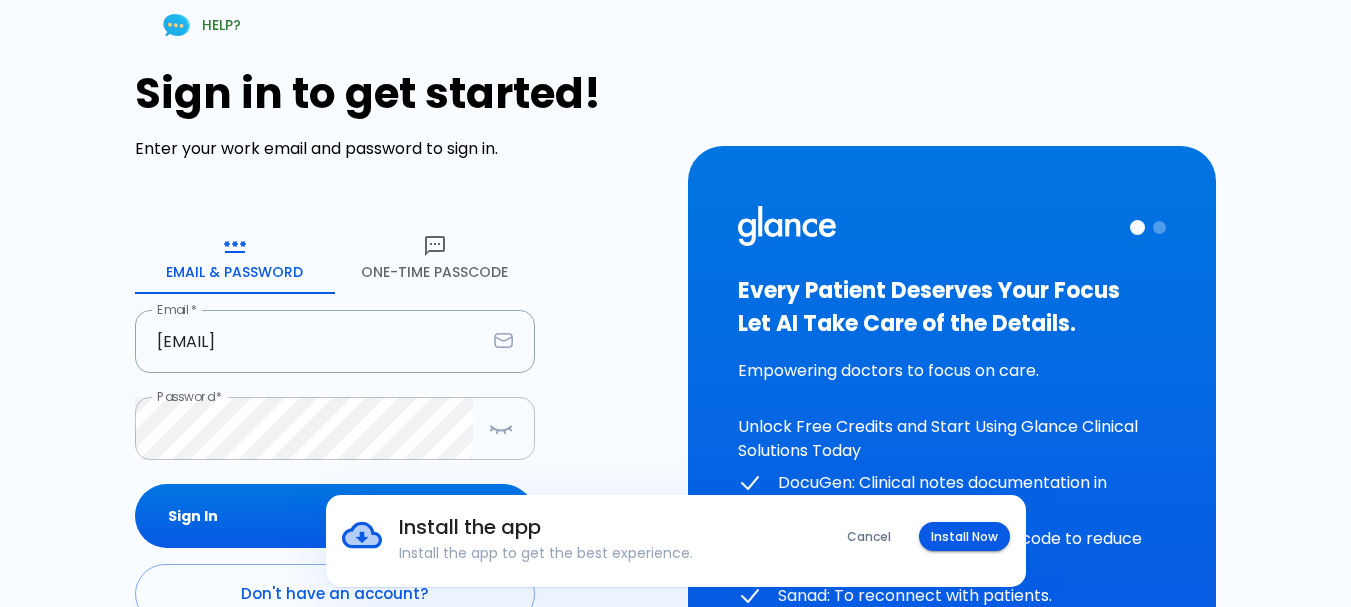 click on "Email   * [EMAIL] Email  * Password   * Password  * Sign In Don't have an account? Forgot Password ?" at bounding box center (399, 391) 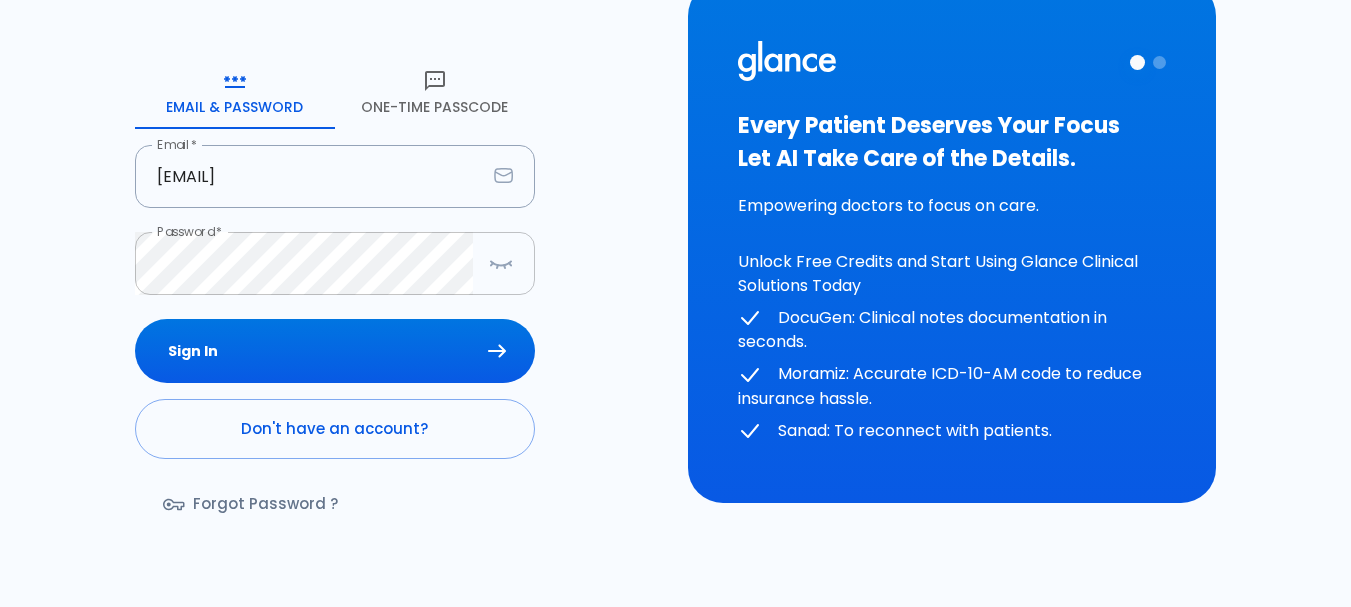 scroll, scrollTop: 200, scrollLeft: 0, axis: vertical 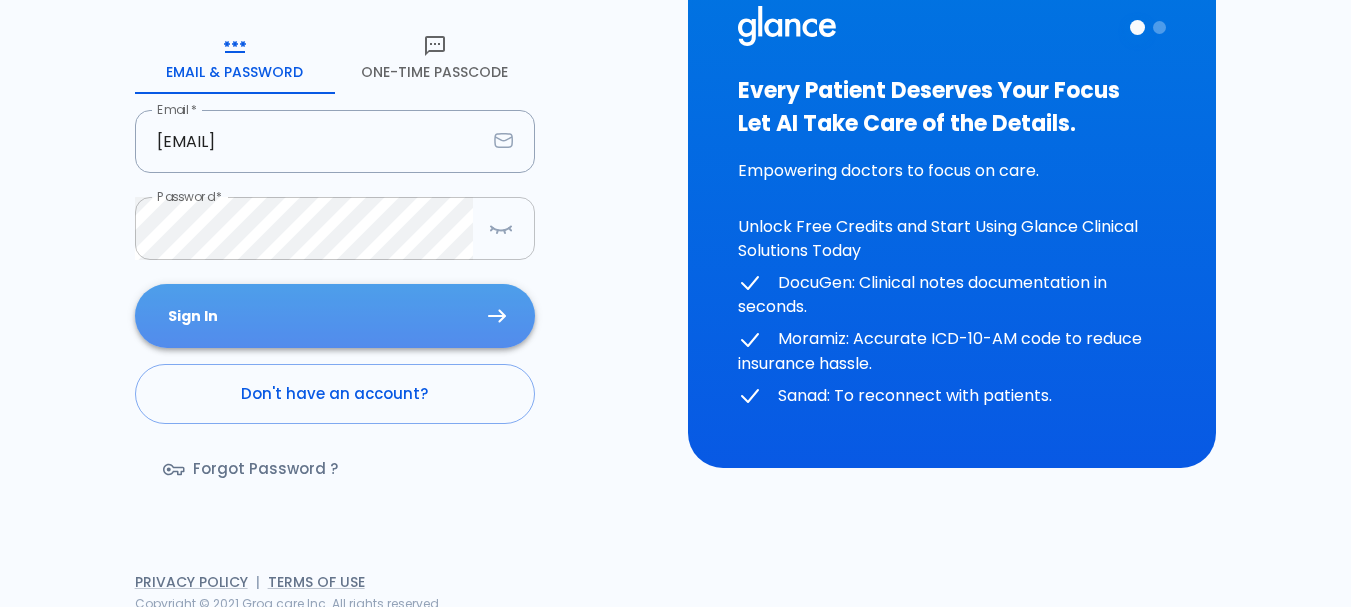click on "Sign In" at bounding box center [335, 316] 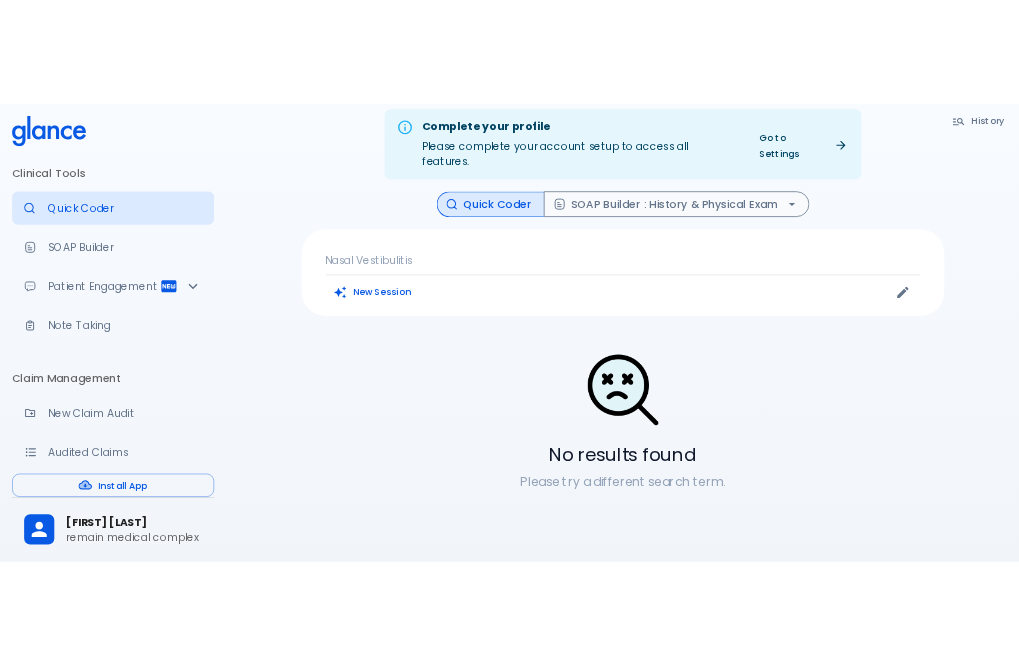 scroll, scrollTop: 0, scrollLeft: 0, axis: both 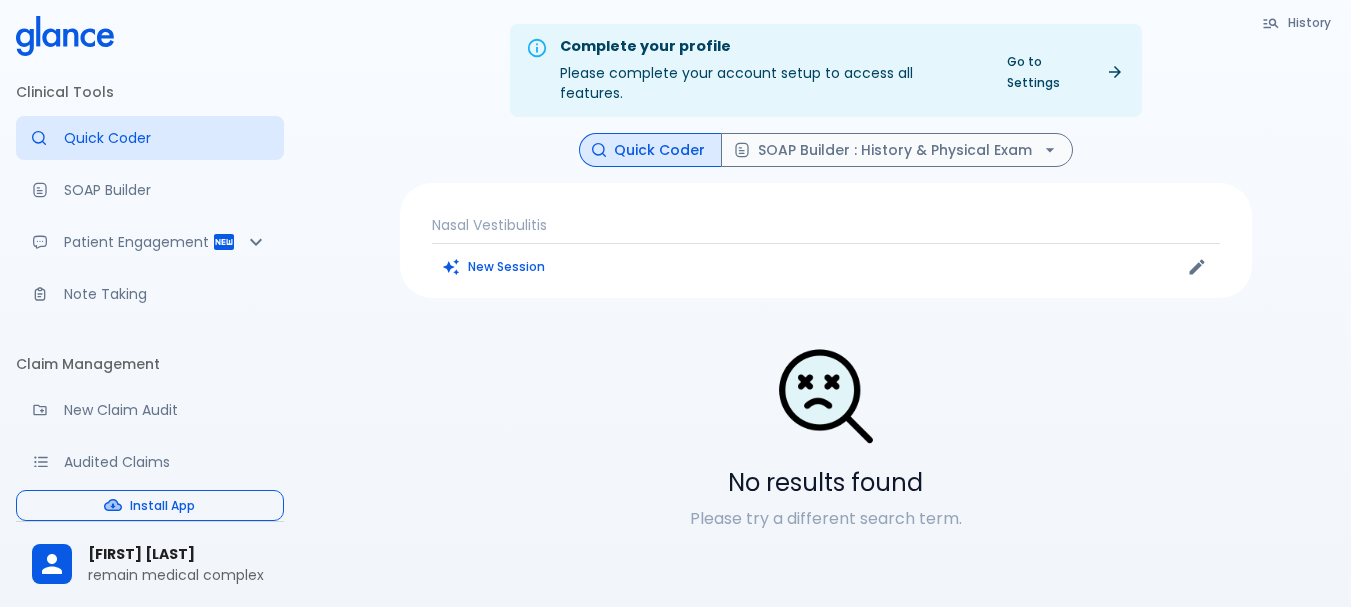 click on "Install App" at bounding box center (150, 505) 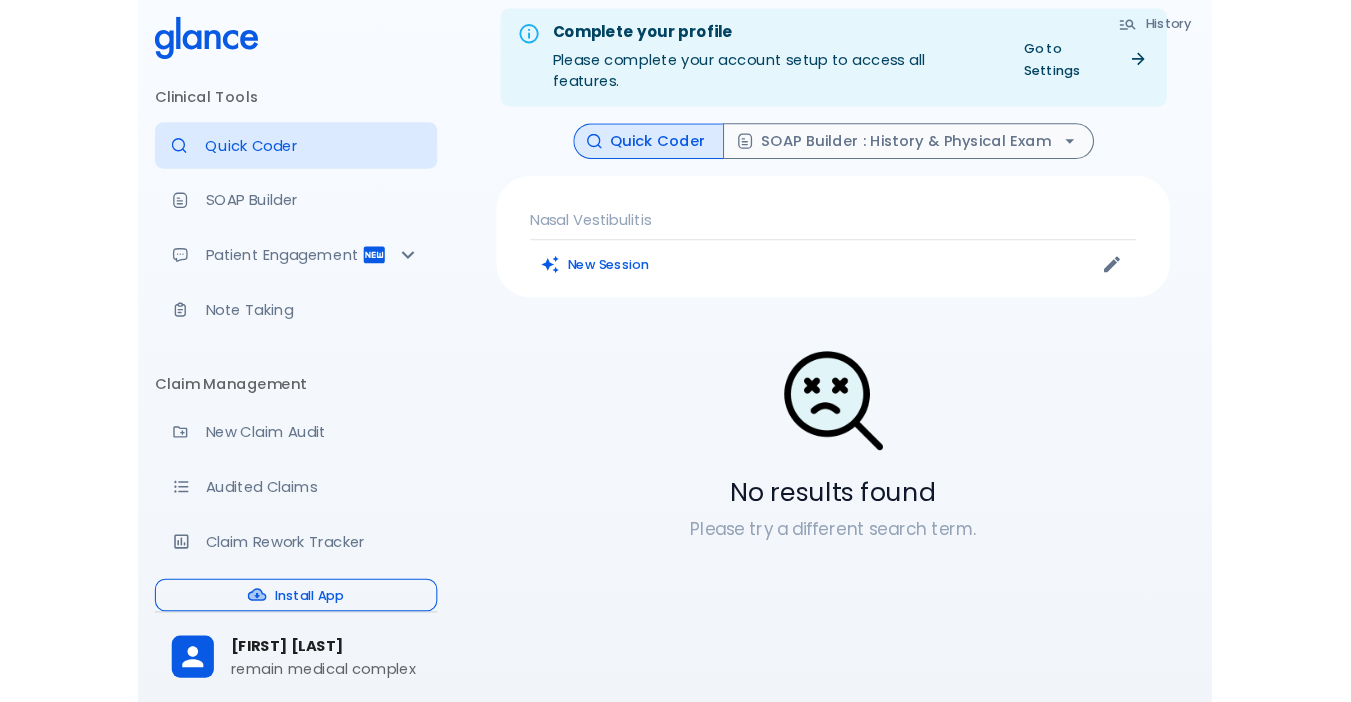 scroll, scrollTop: 0, scrollLeft: 0, axis: both 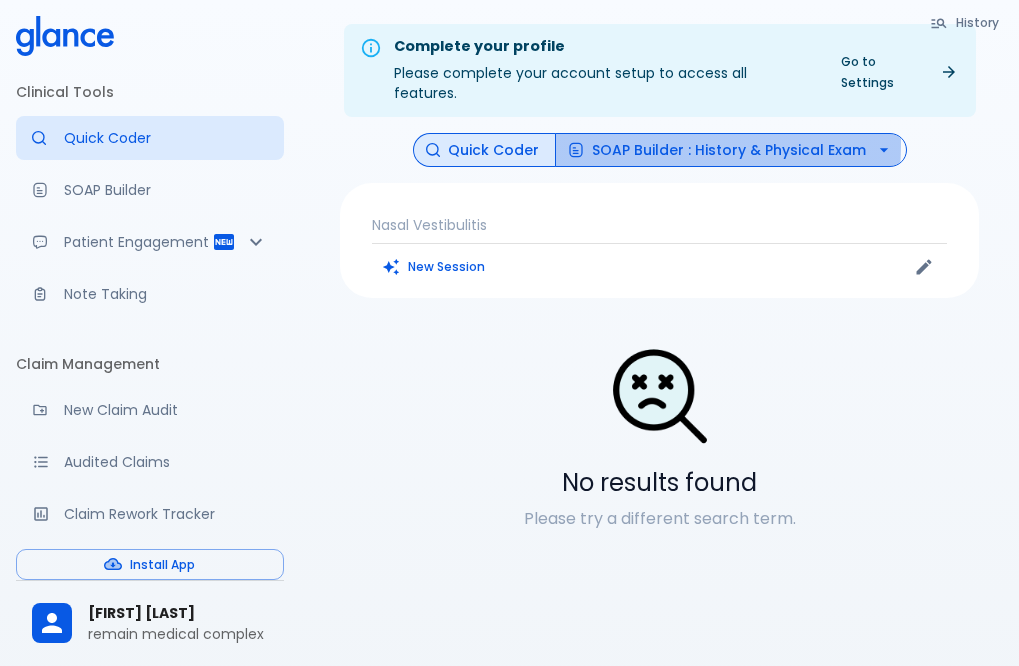 click on "SOAP Builder   : History & Physical Exam" at bounding box center [731, 150] 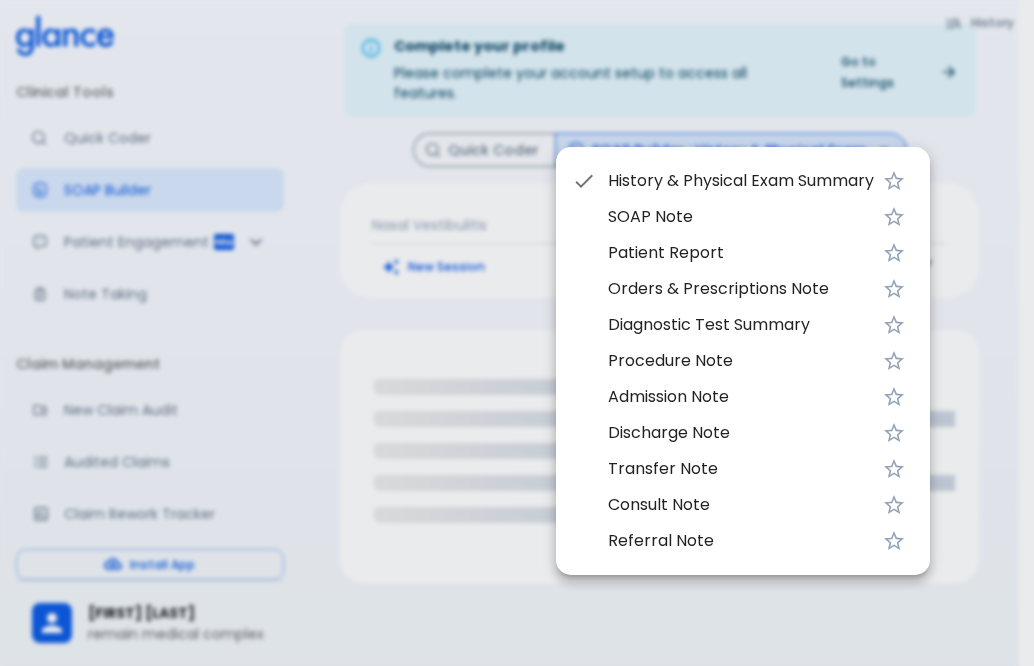 drag, startPoint x: 639, startPoint y: 151, endPoint x: 597, endPoint y: 127, distance: 48.373547 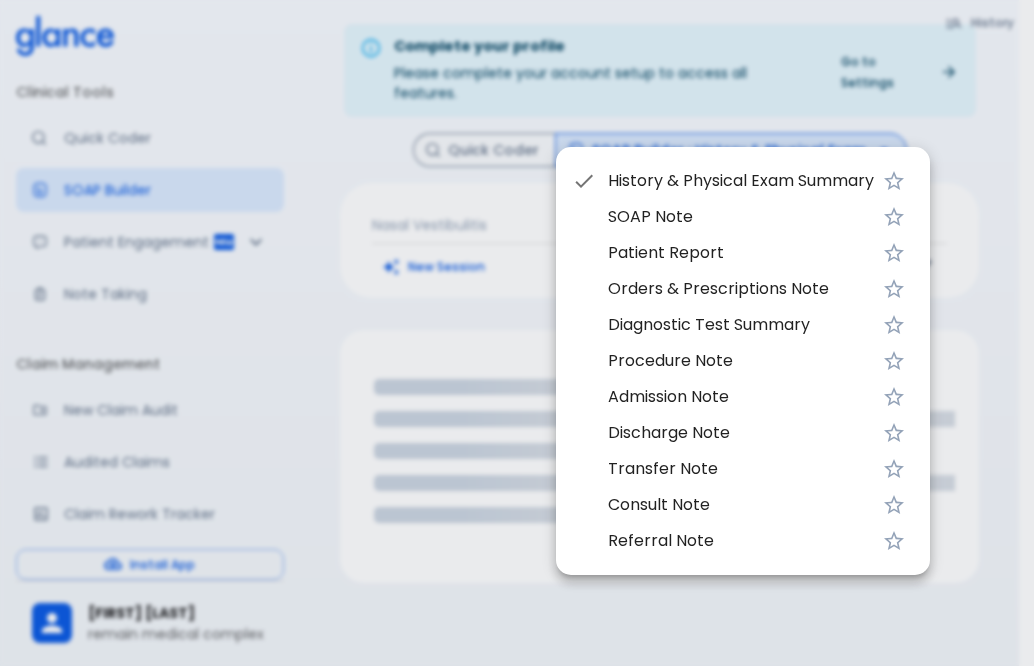 click on "SOAP Note Patient Report Orders & Prescriptions Note Diagnostic Test Summary Procedure Note Admission Note Discharge Note Transfer Note Consult Note Referral Note" at bounding box center (743, 361) 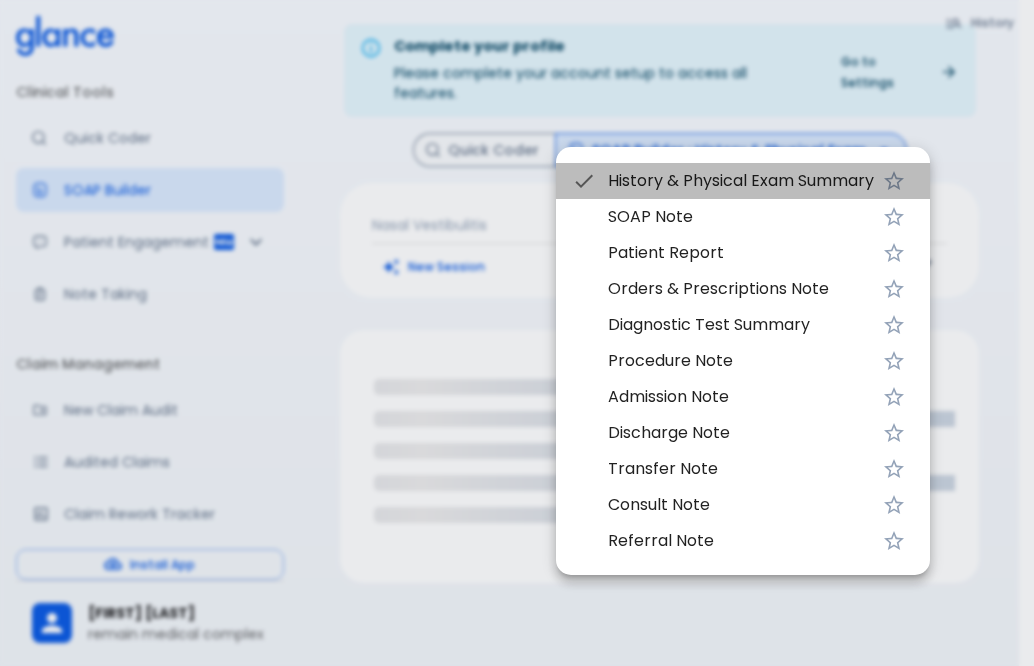 click on "History & Physical Exam Summary" at bounding box center [743, 181] 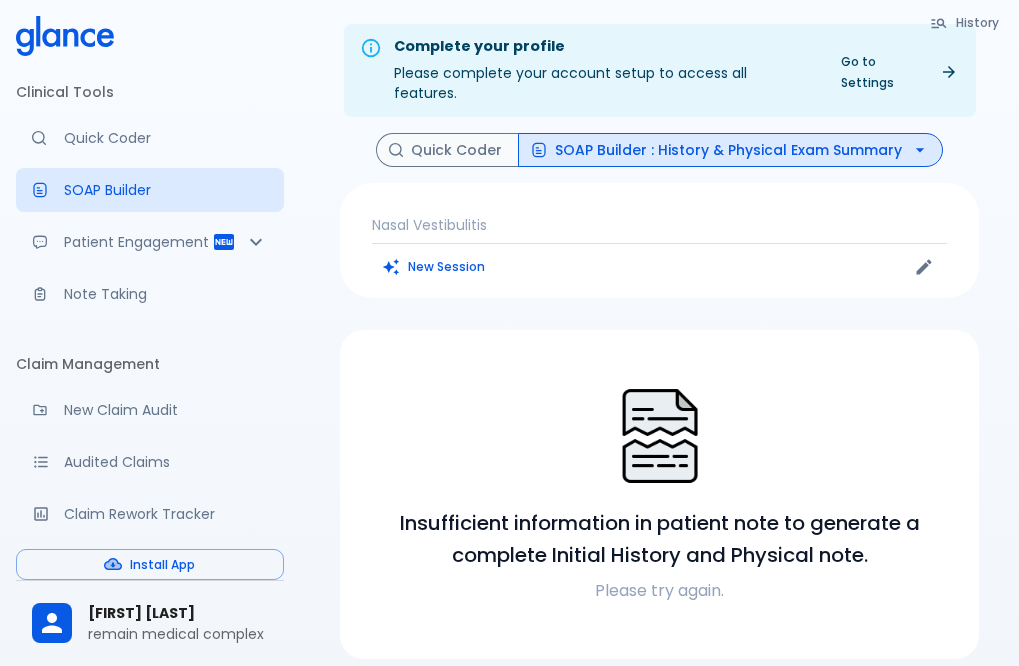 click on "SOAP Builder   : History & Physical Exam Summary" at bounding box center [730, 150] 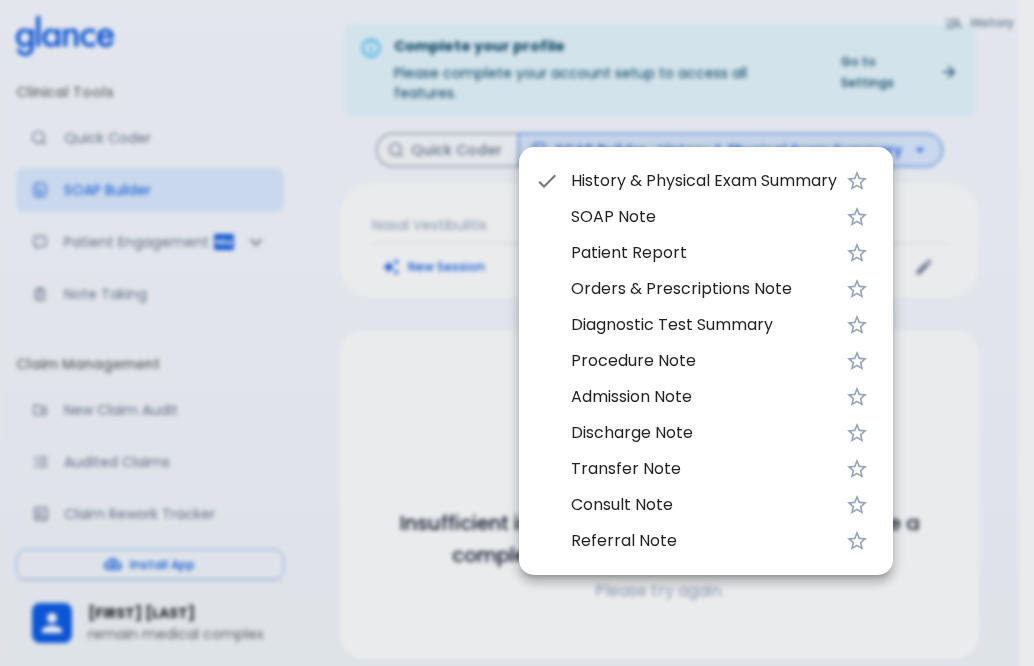 drag, startPoint x: 440, startPoint y: 202, endPoint x: 463, endPoint y: 115, distance: 89.98889 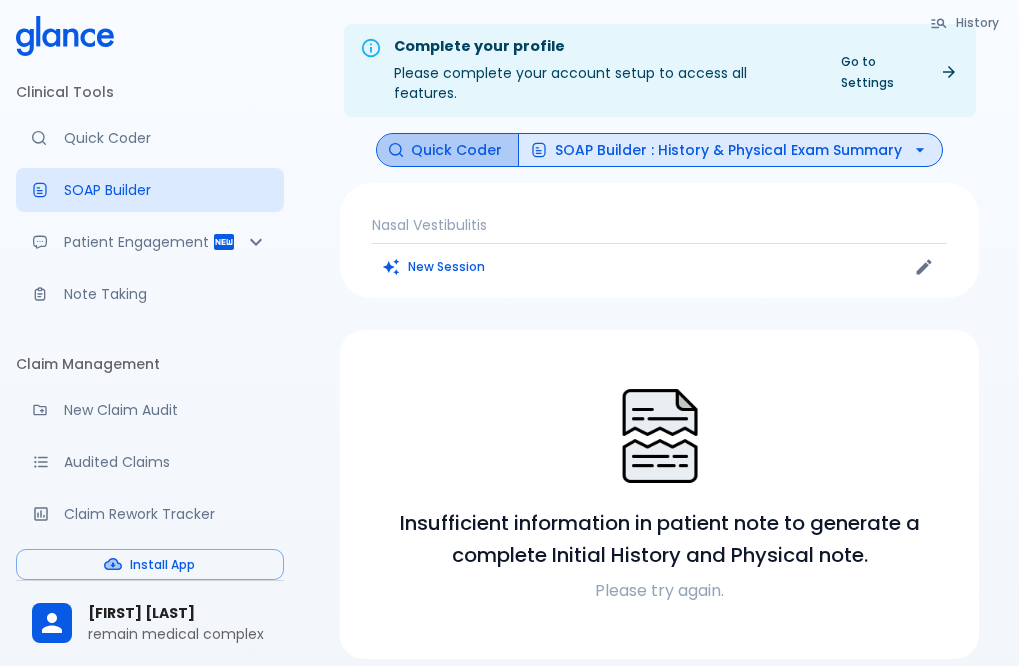 click on "Quick Coder" at bounding box center [447, 150] 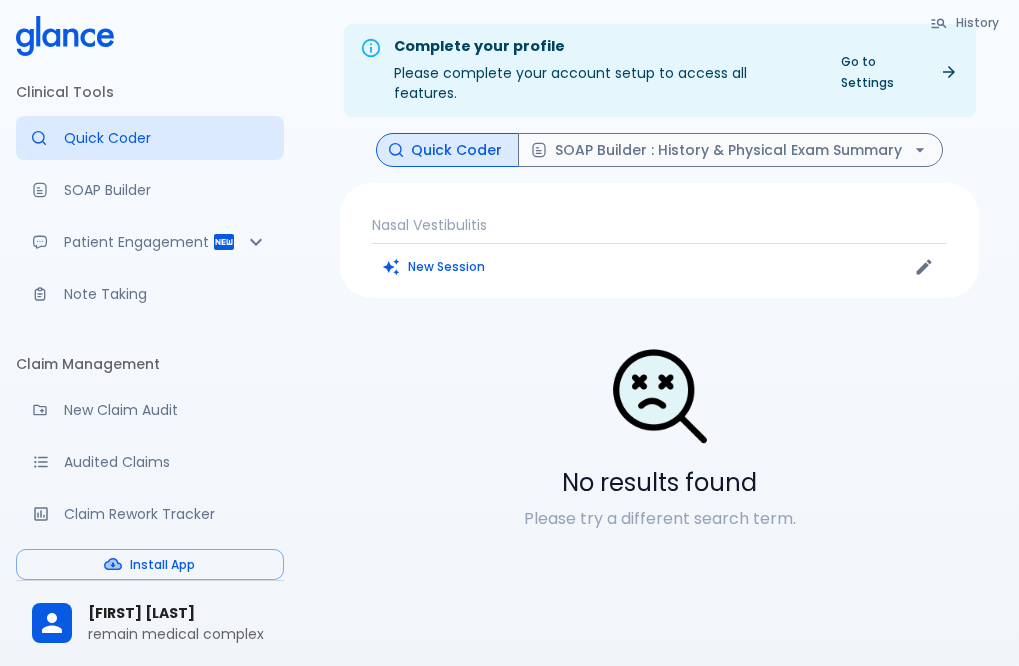 click on "Quick Coder" at bounding box center [447, 150] 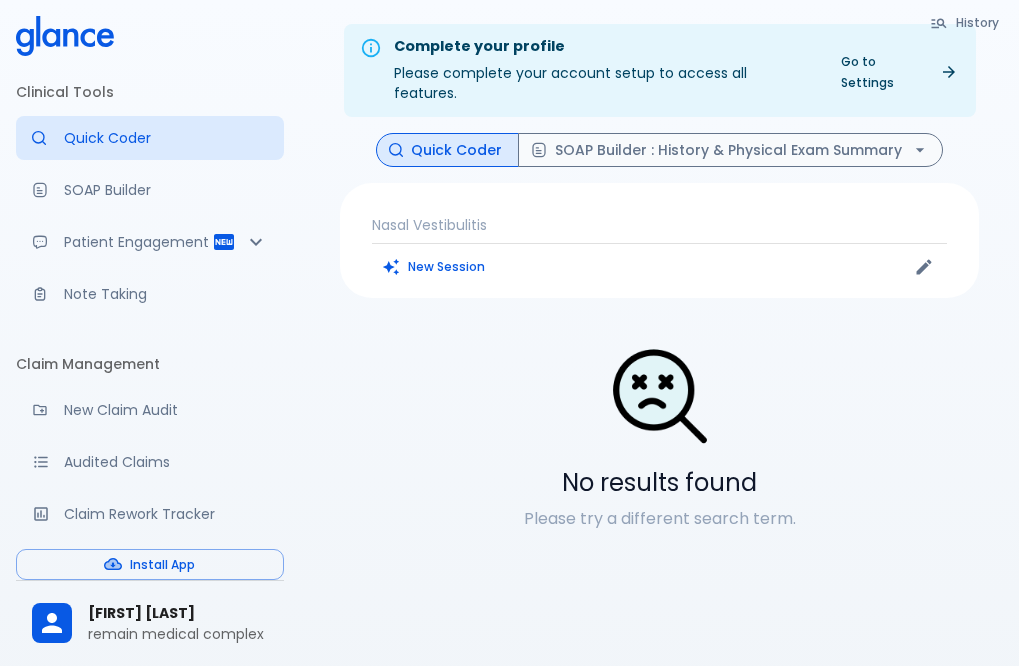 type 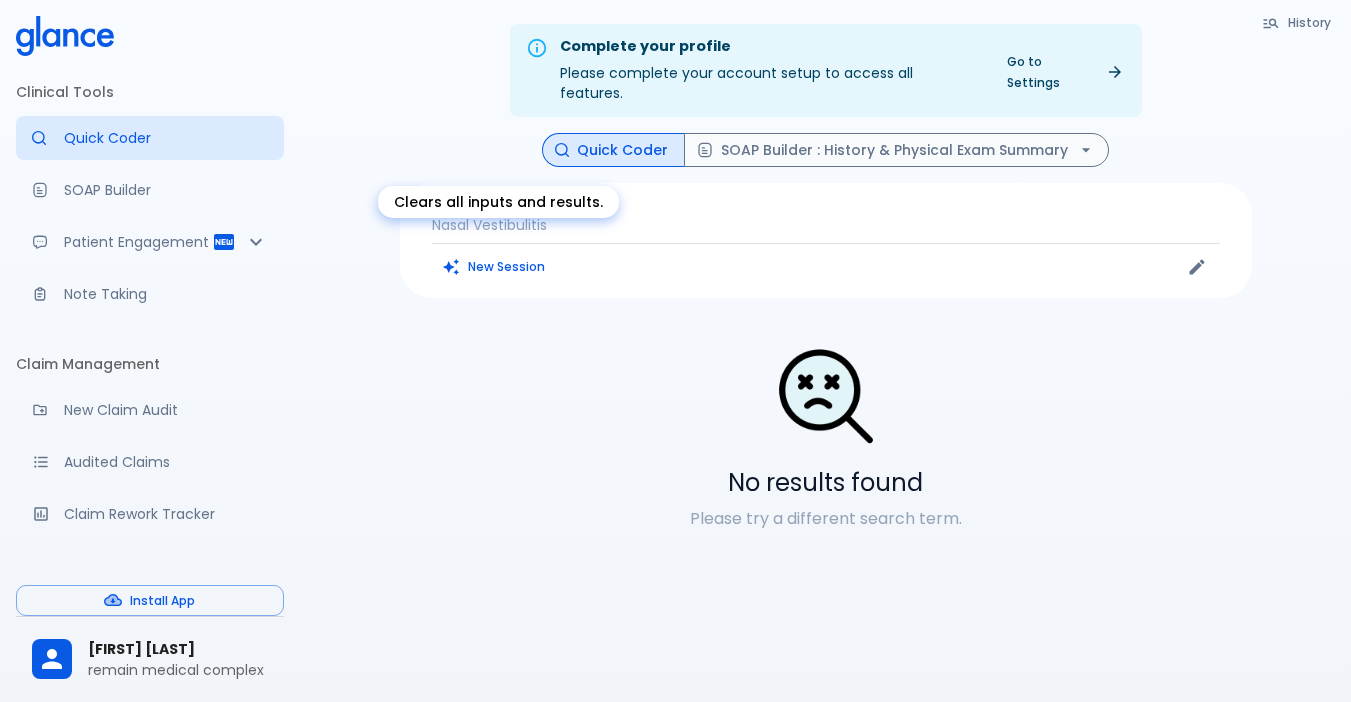 click 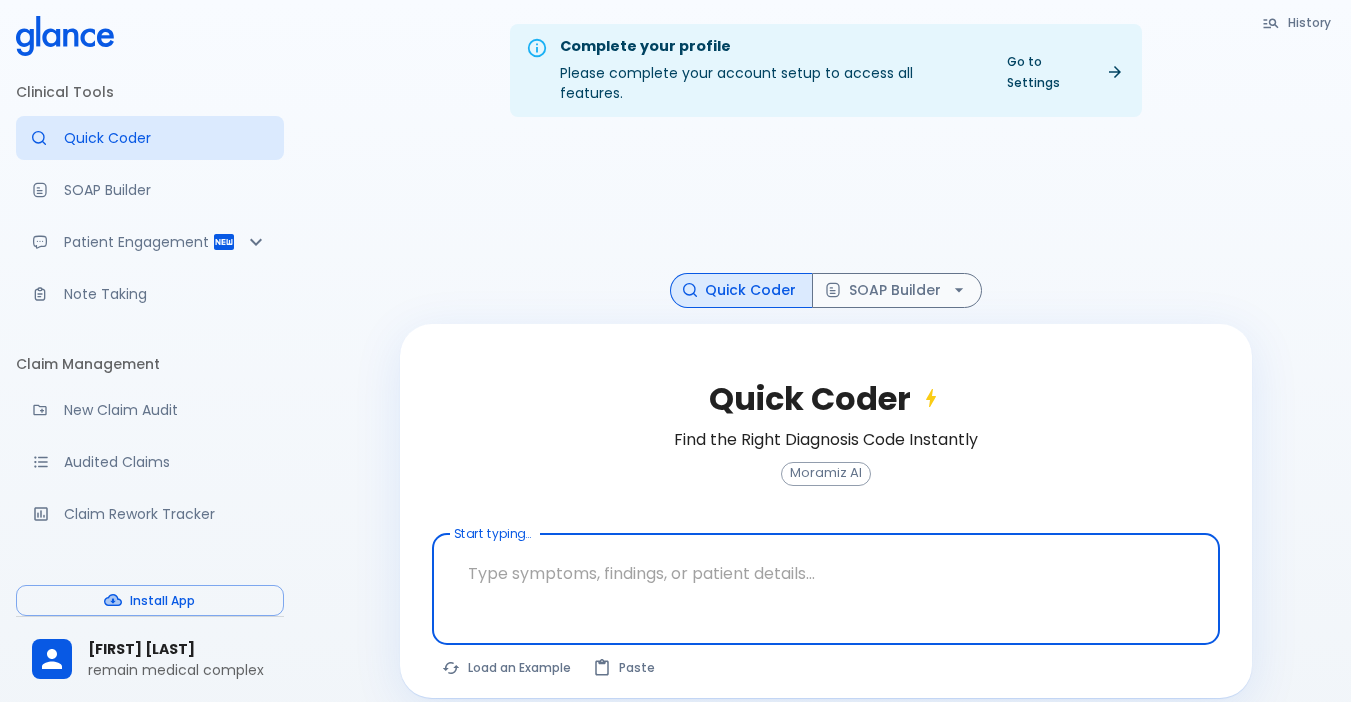 click at bounding box center [826, 573] 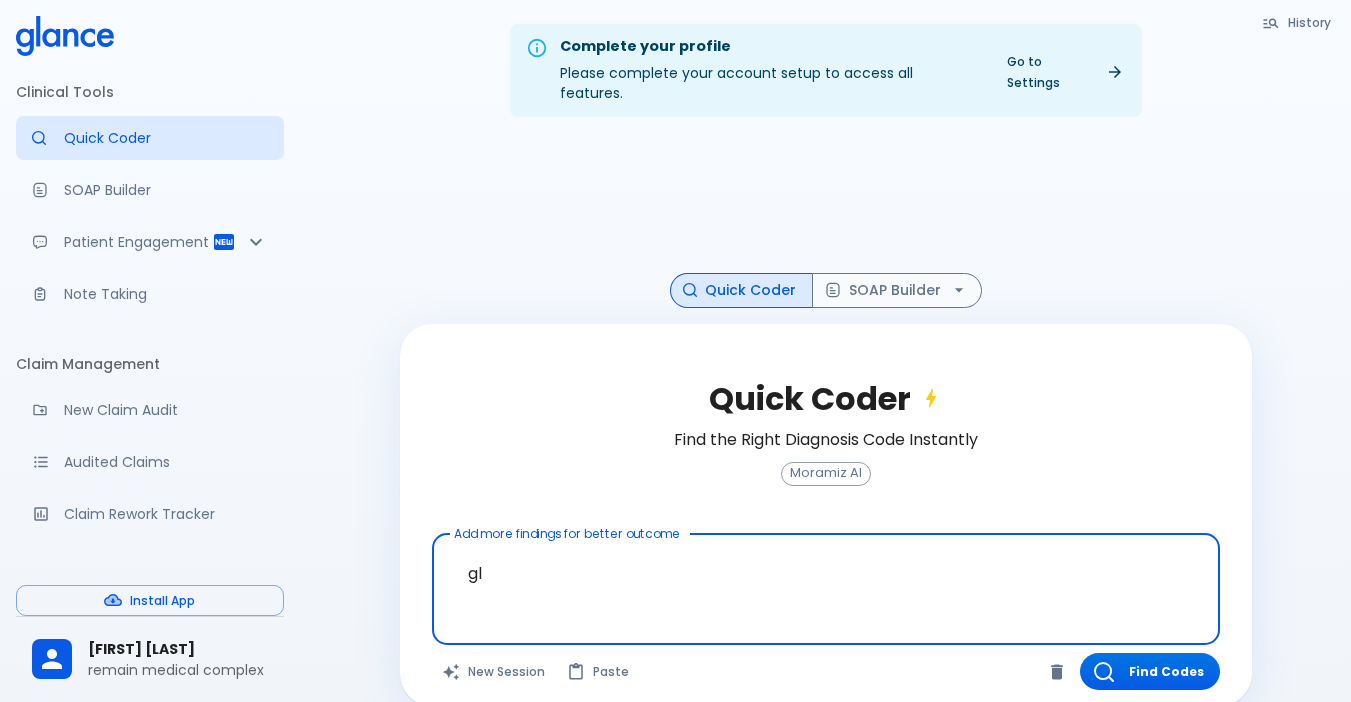type on "g" 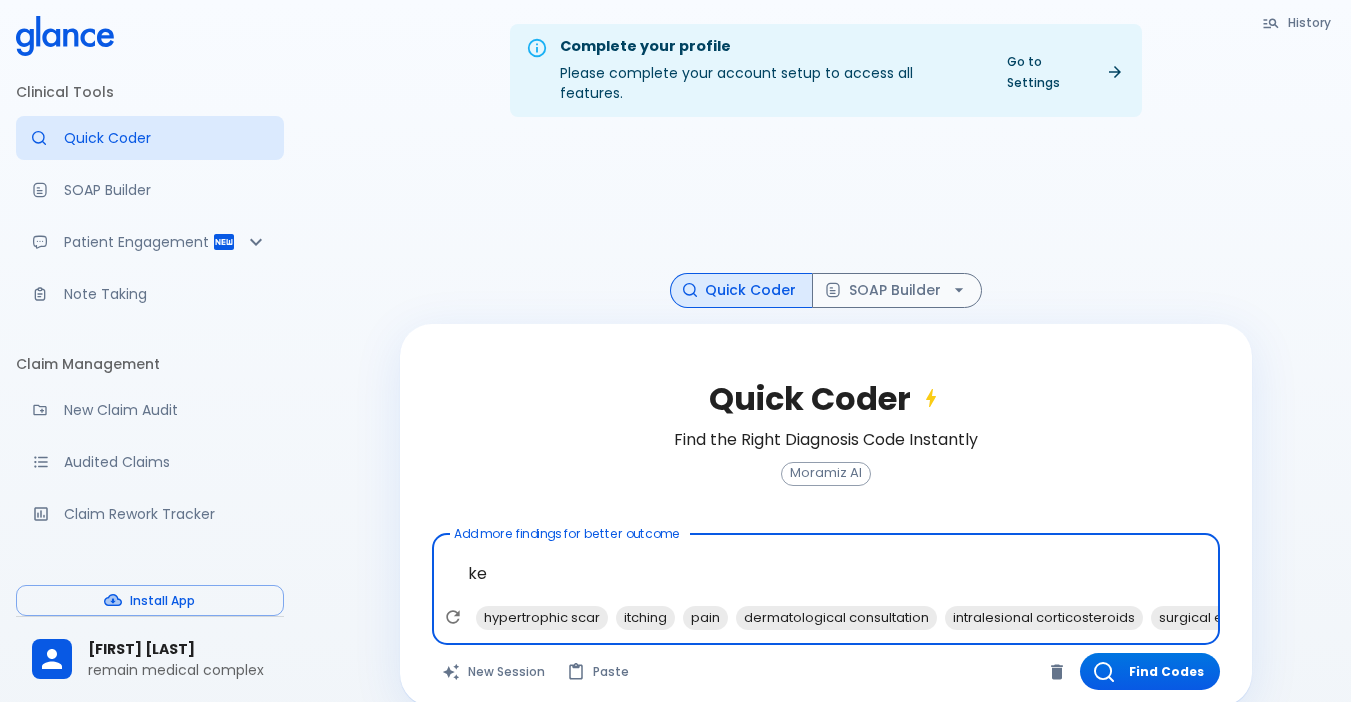 type on "k" 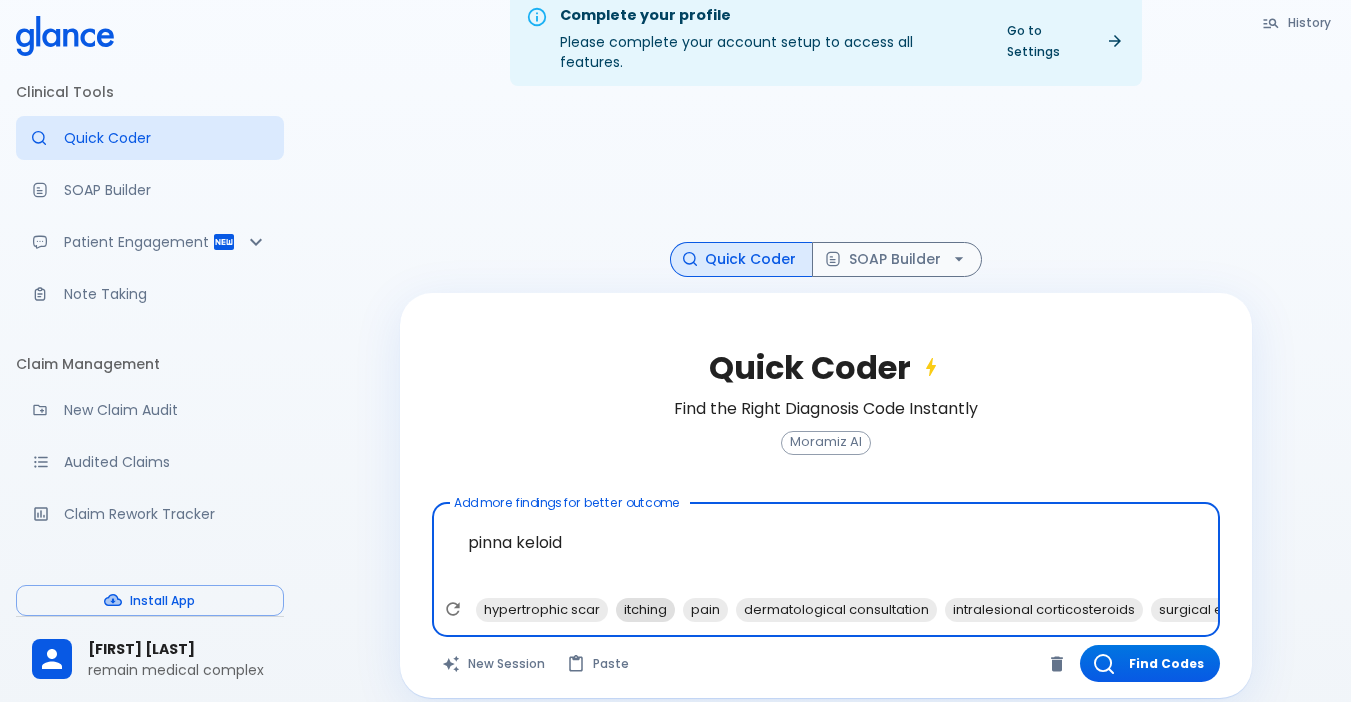 scroll, scrollTop: 48, scrollLeft: 0, axis: vertical 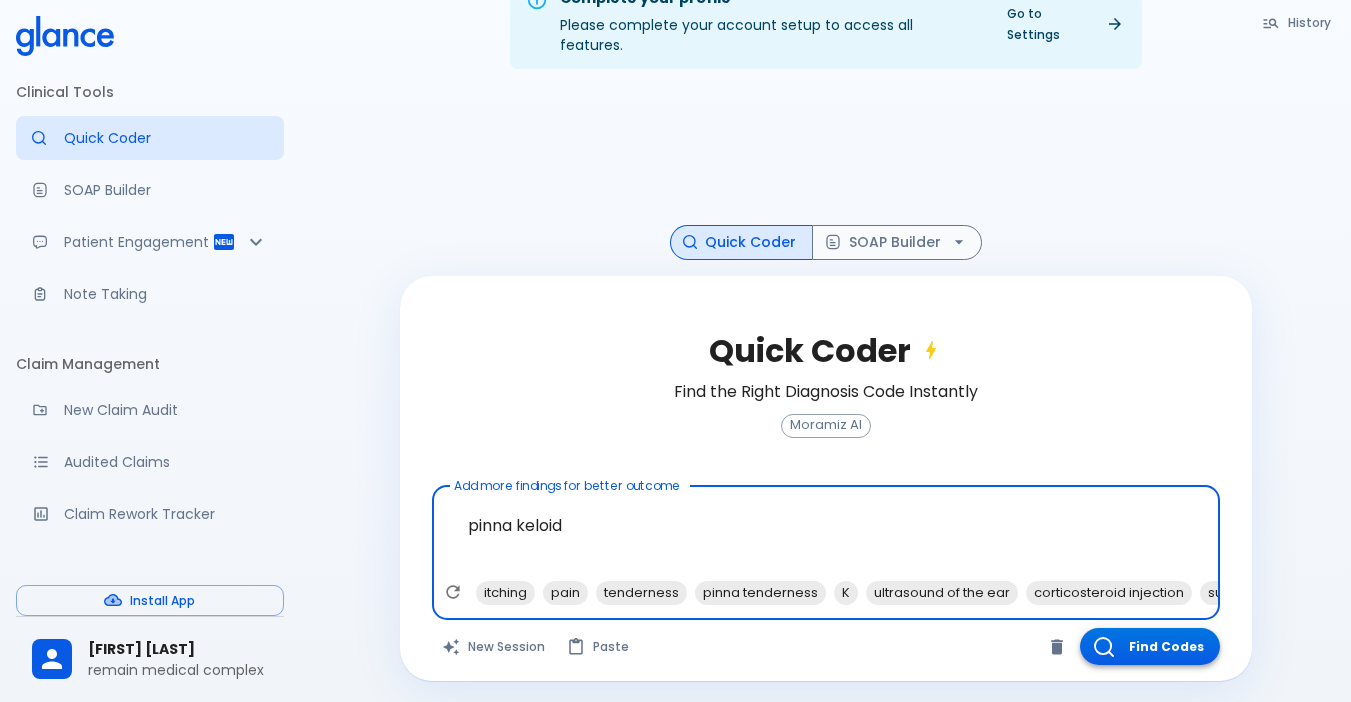 type on "pinna keloid" 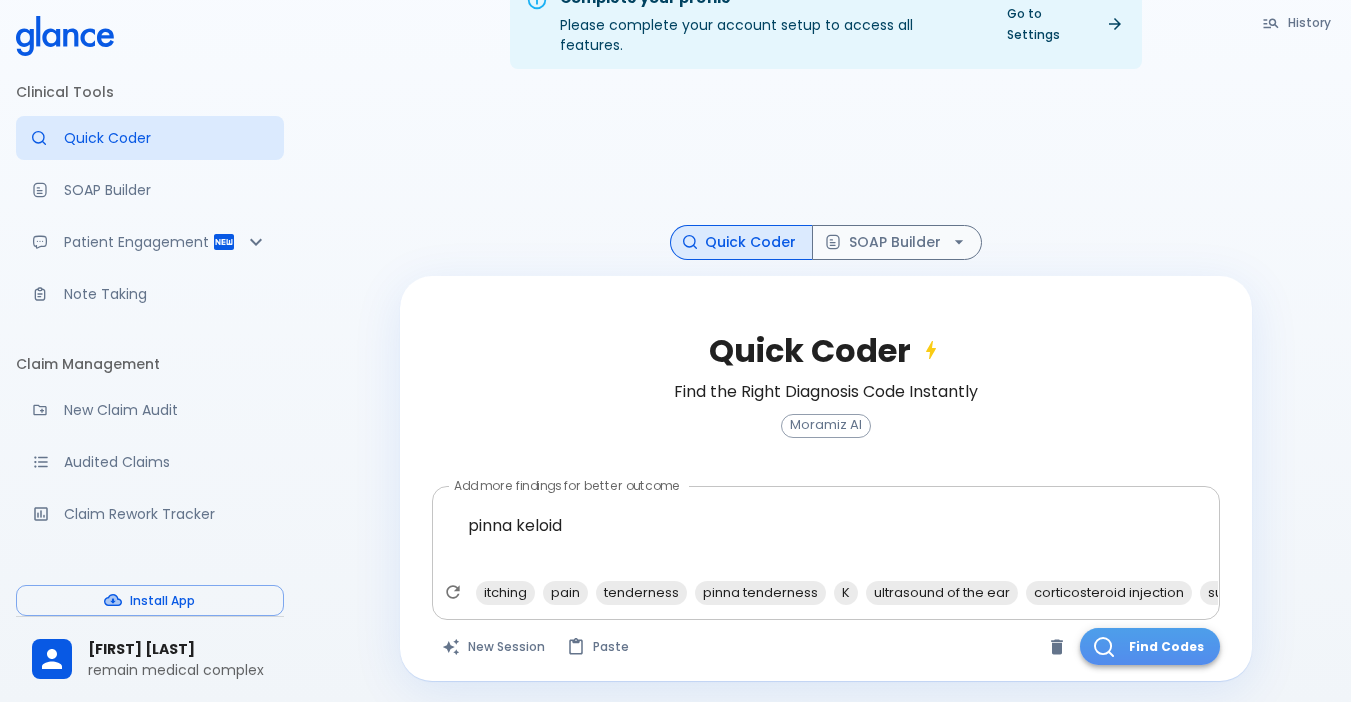 click on "Find Codes" at bounding box center (1150, 646) 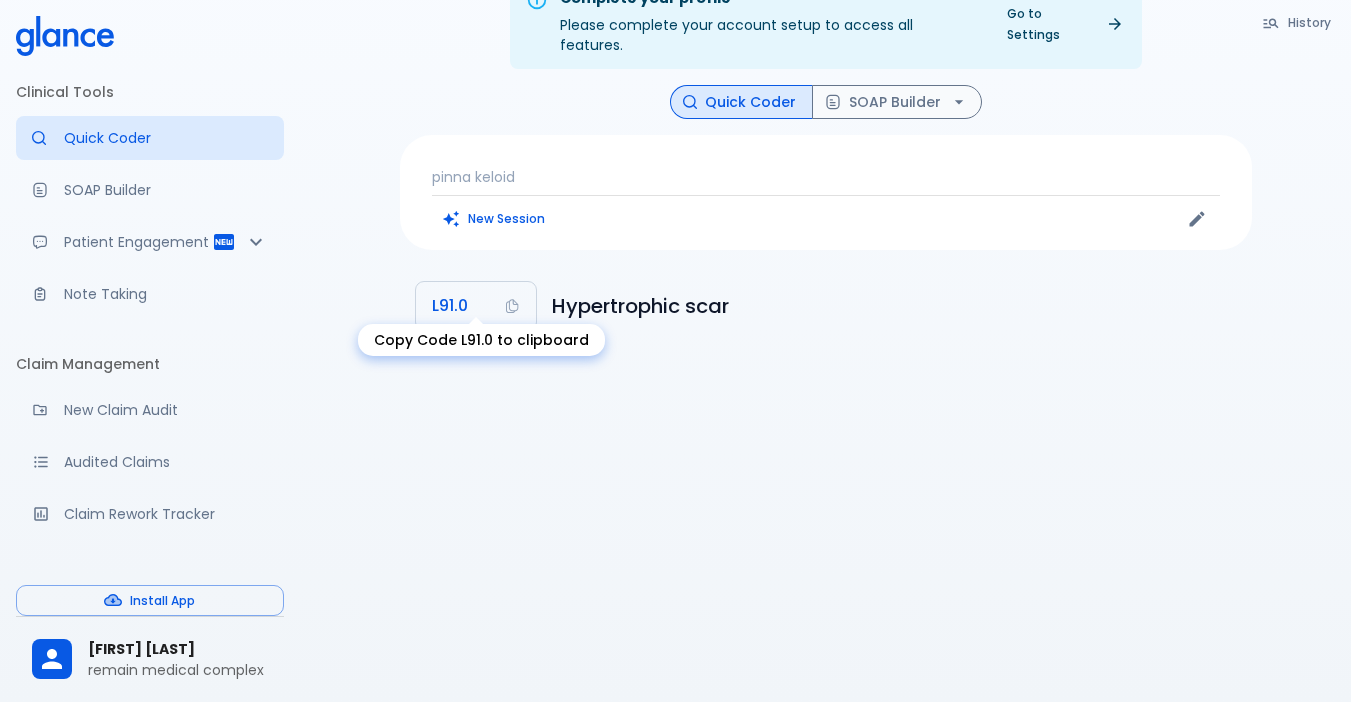 click on "L91.0" at bounding box center (476, 306) 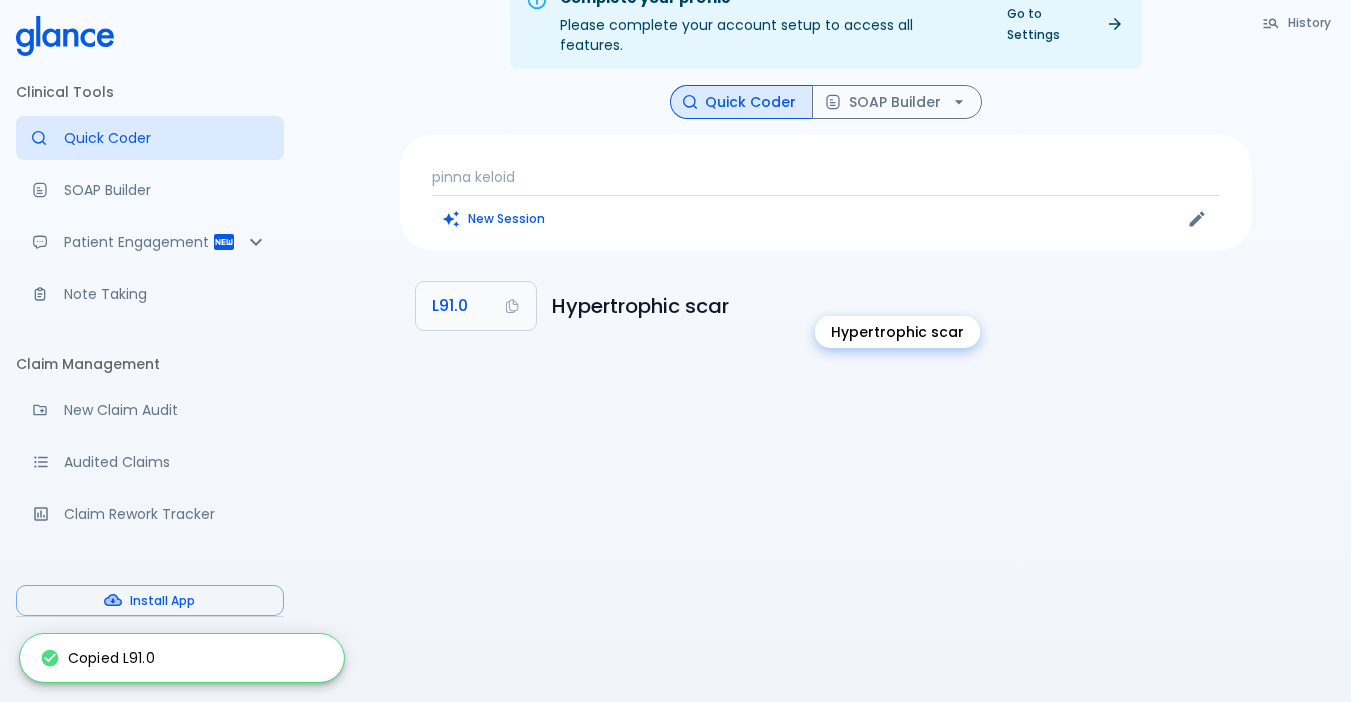 click on "Hypertrophic scar" at bounding box center [894, 306] 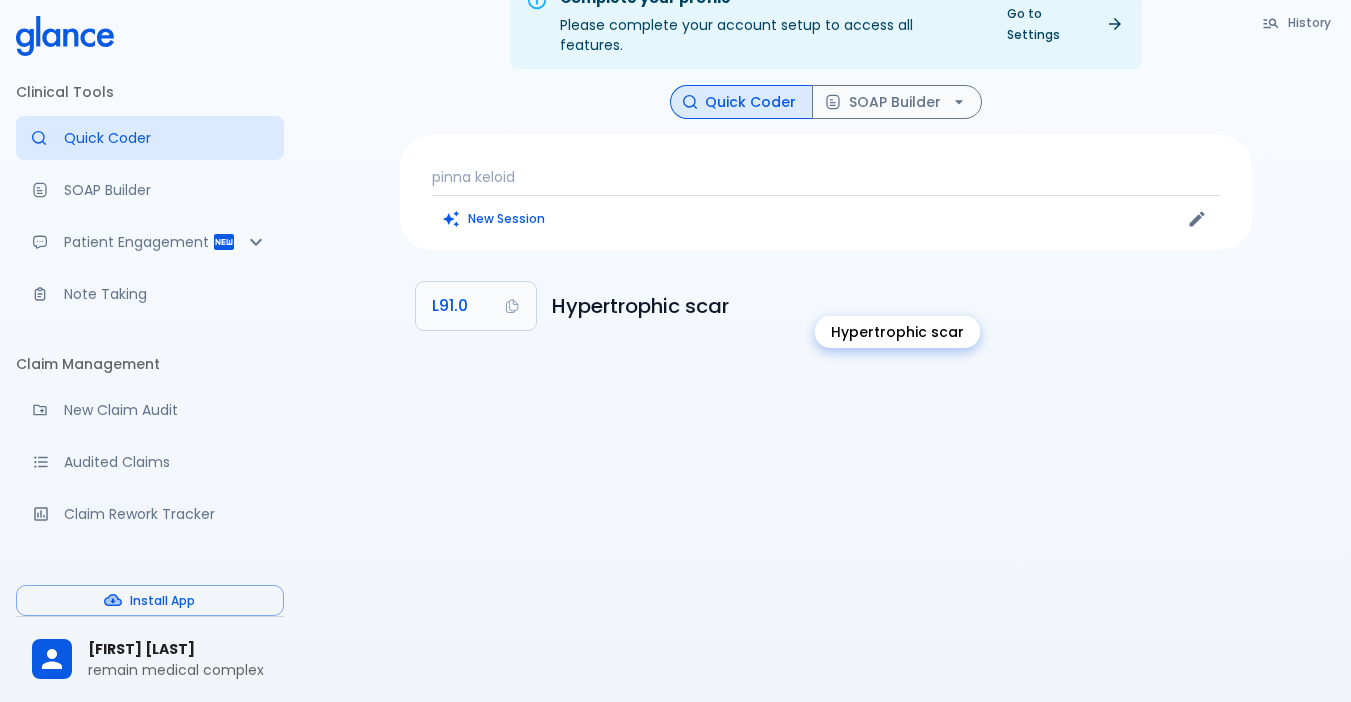 click on "Hypertrophic scar" at bounding box center [894, 306] 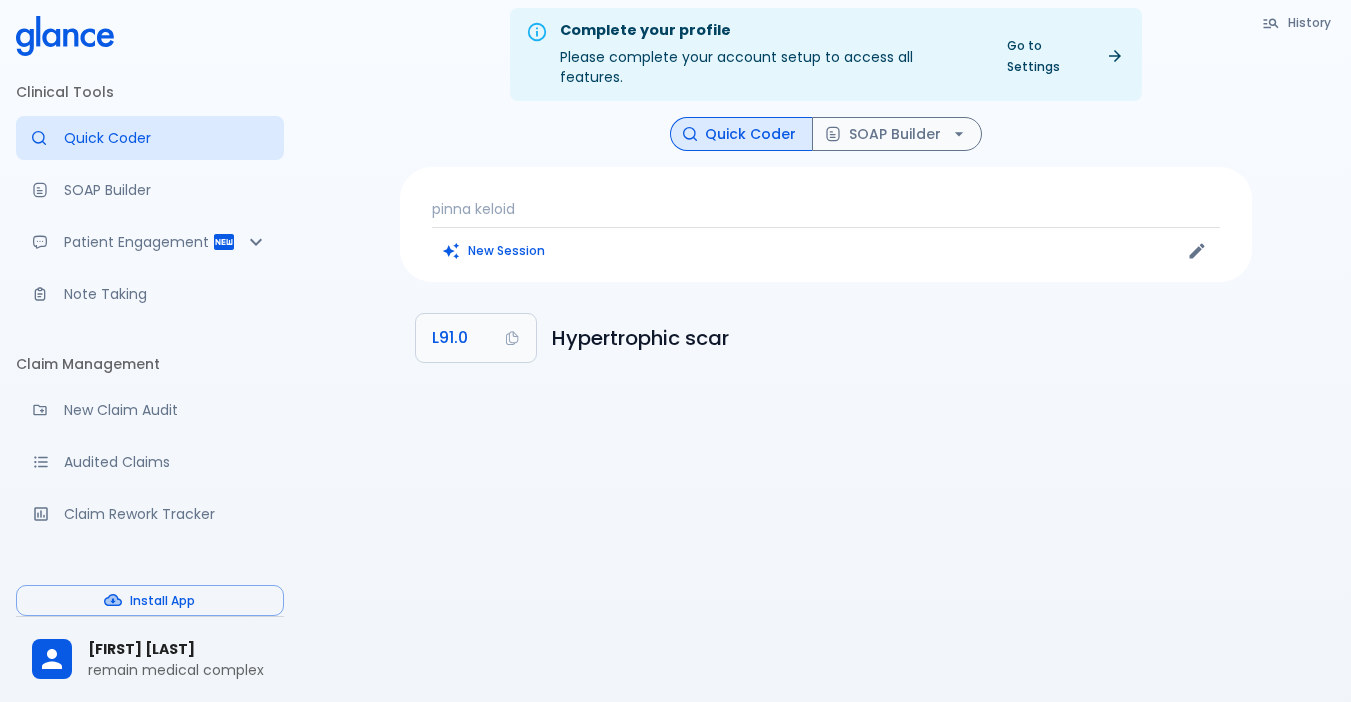 scroll, scrollTop: 0, scrollLeft: 0, axis: both 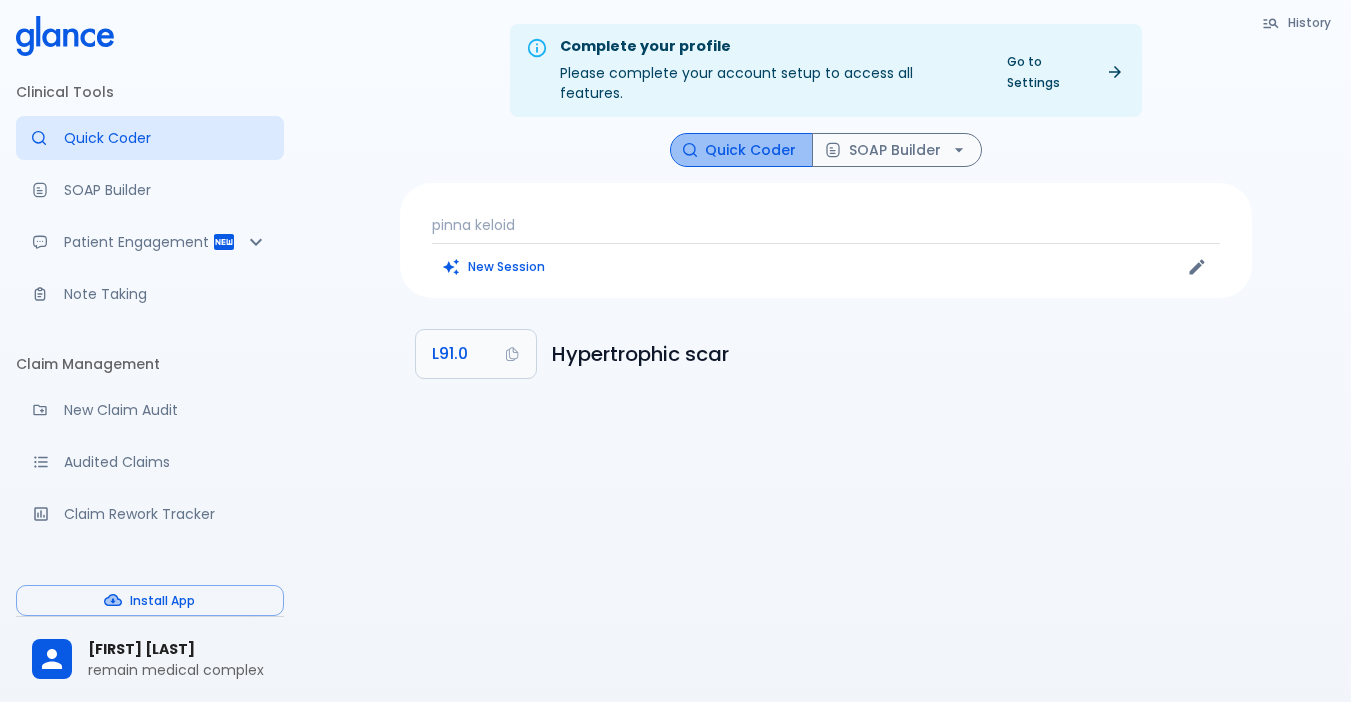 click on "Quick Coder" at bounding box center (741, 150) 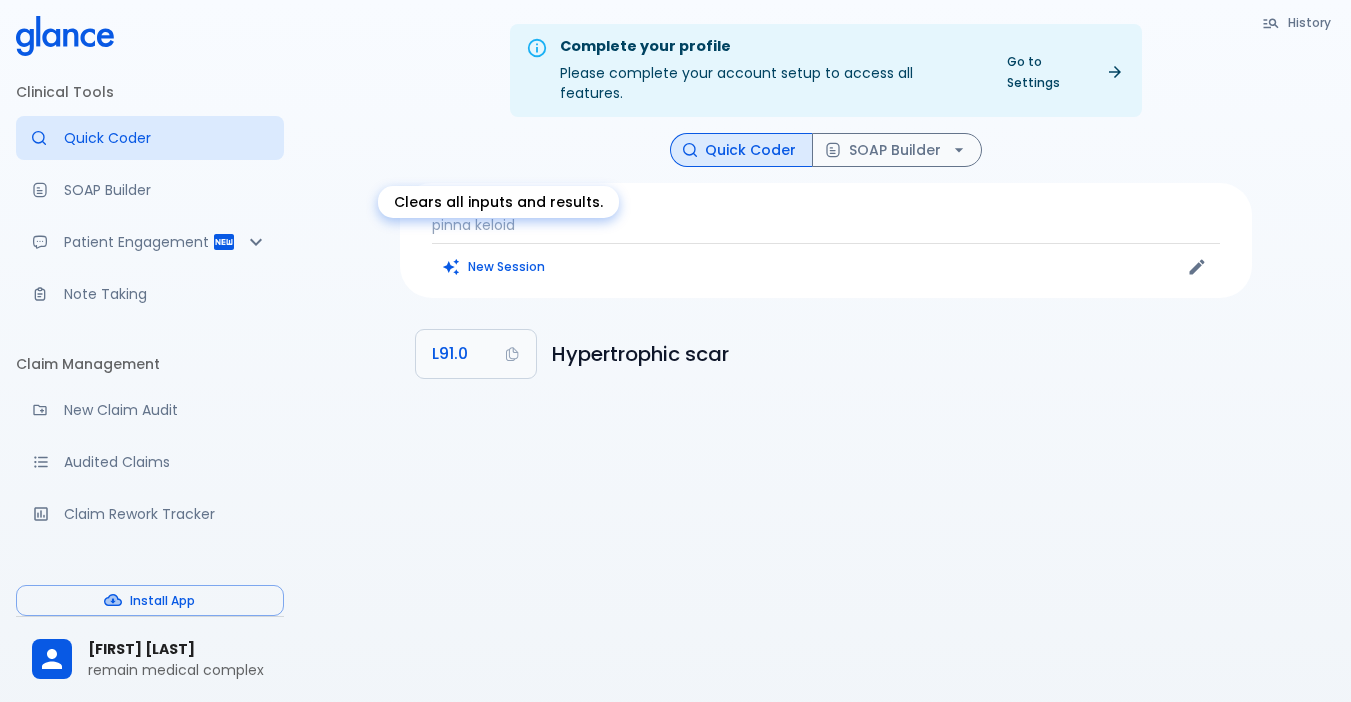 click on "New Session" at bounding box center [494, 266] 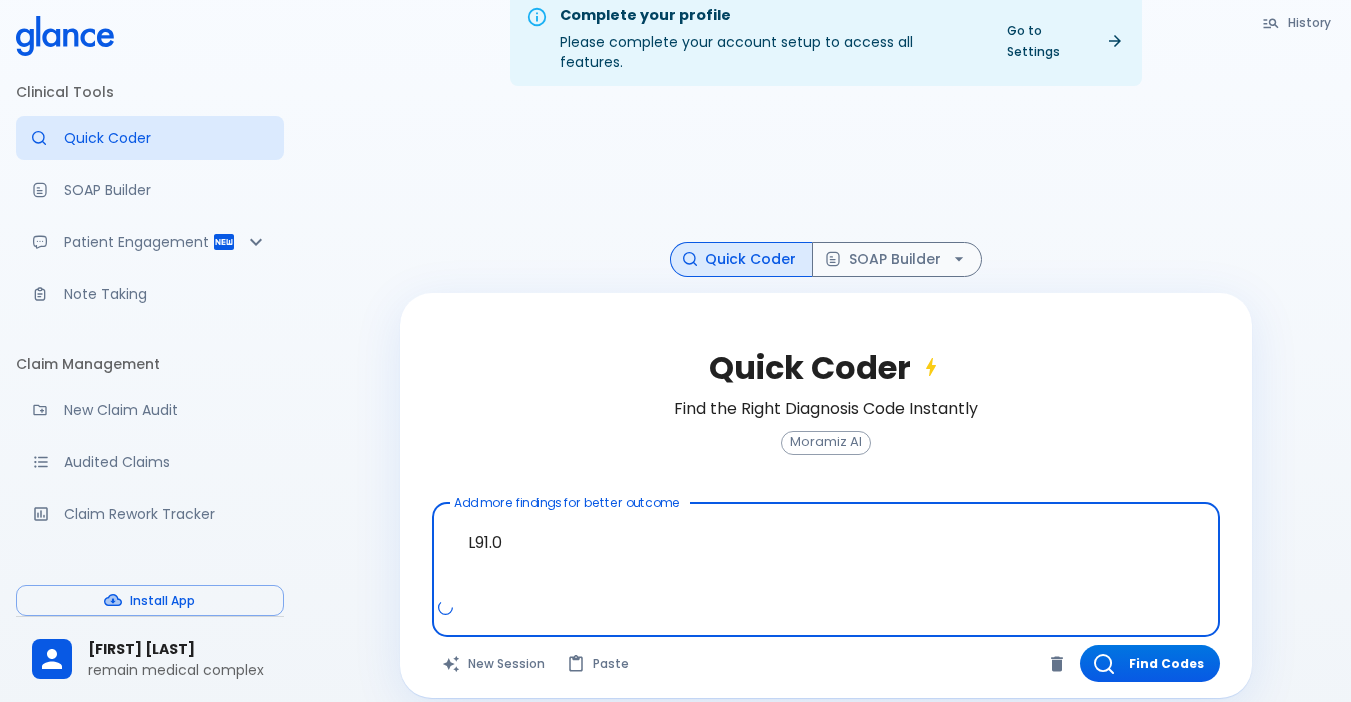 scroll, scrollTop: 48, scrollLeft: 0, axis: vertical 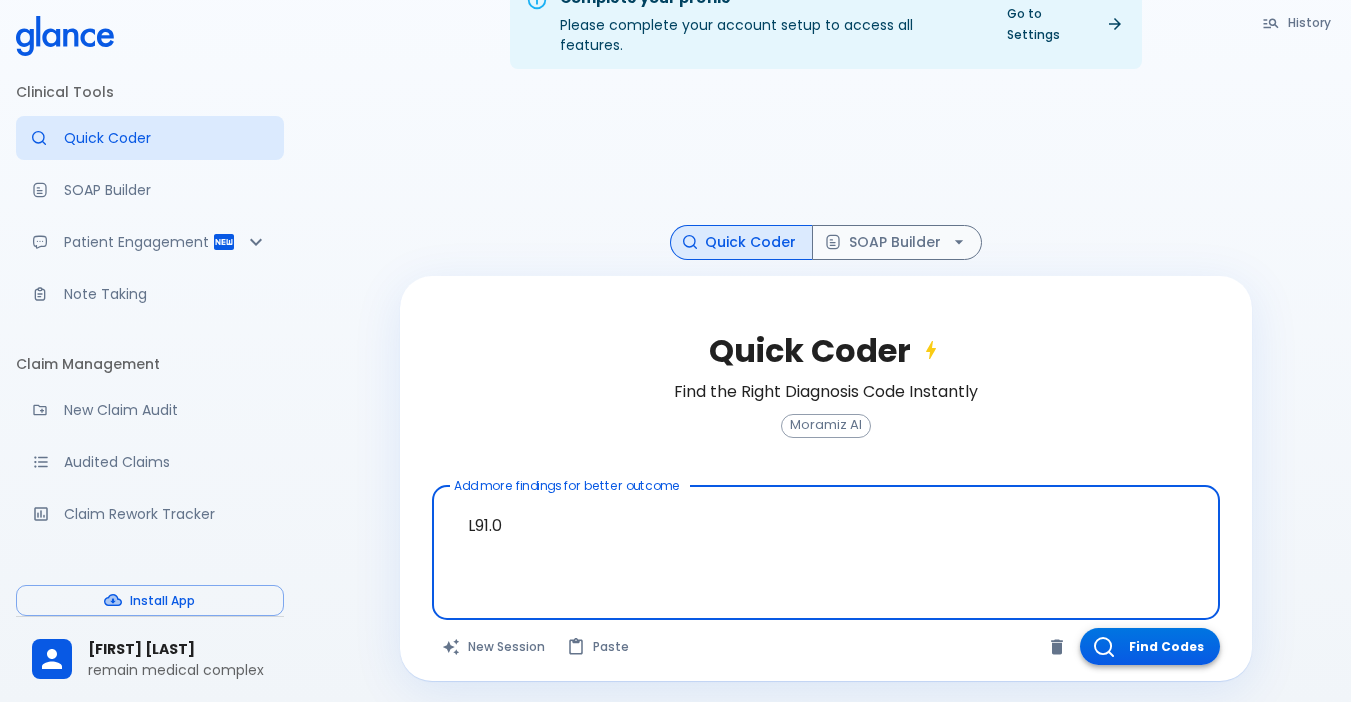 type on "L91.0" 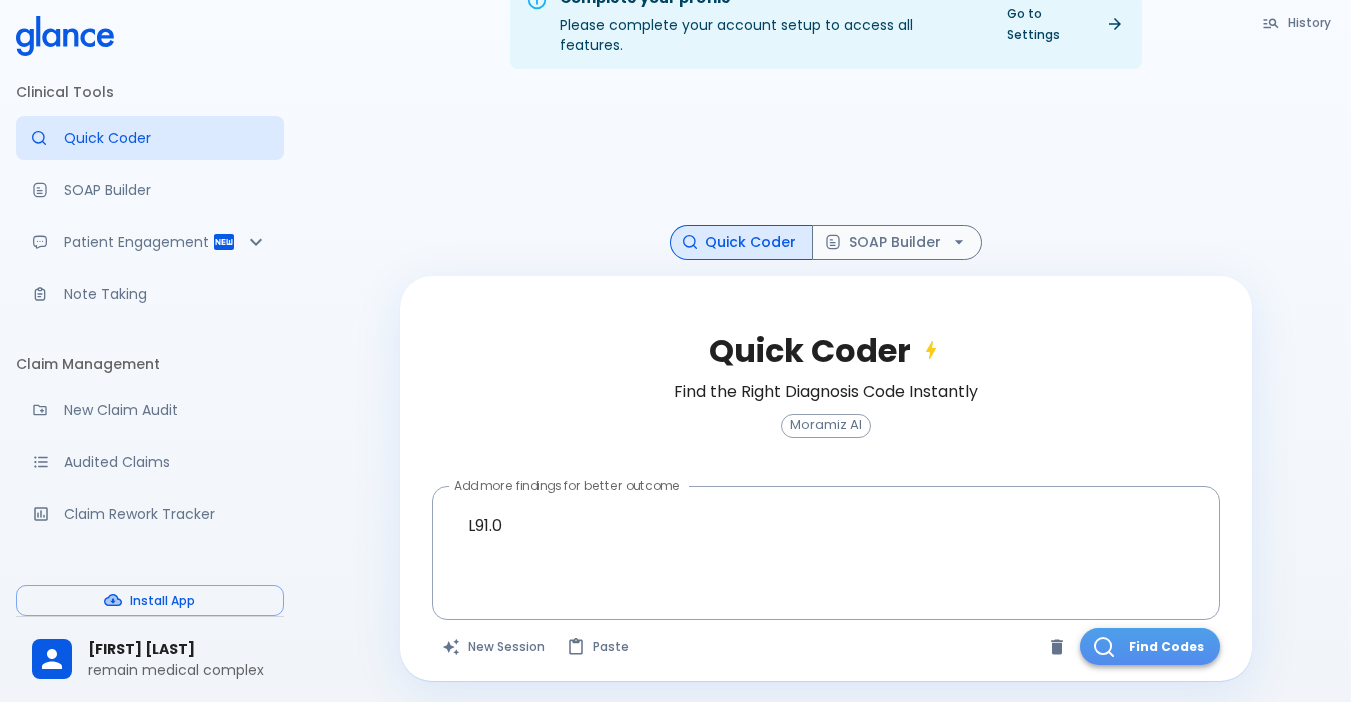 click on "Find Codes" at bounding box center (1150, 646) 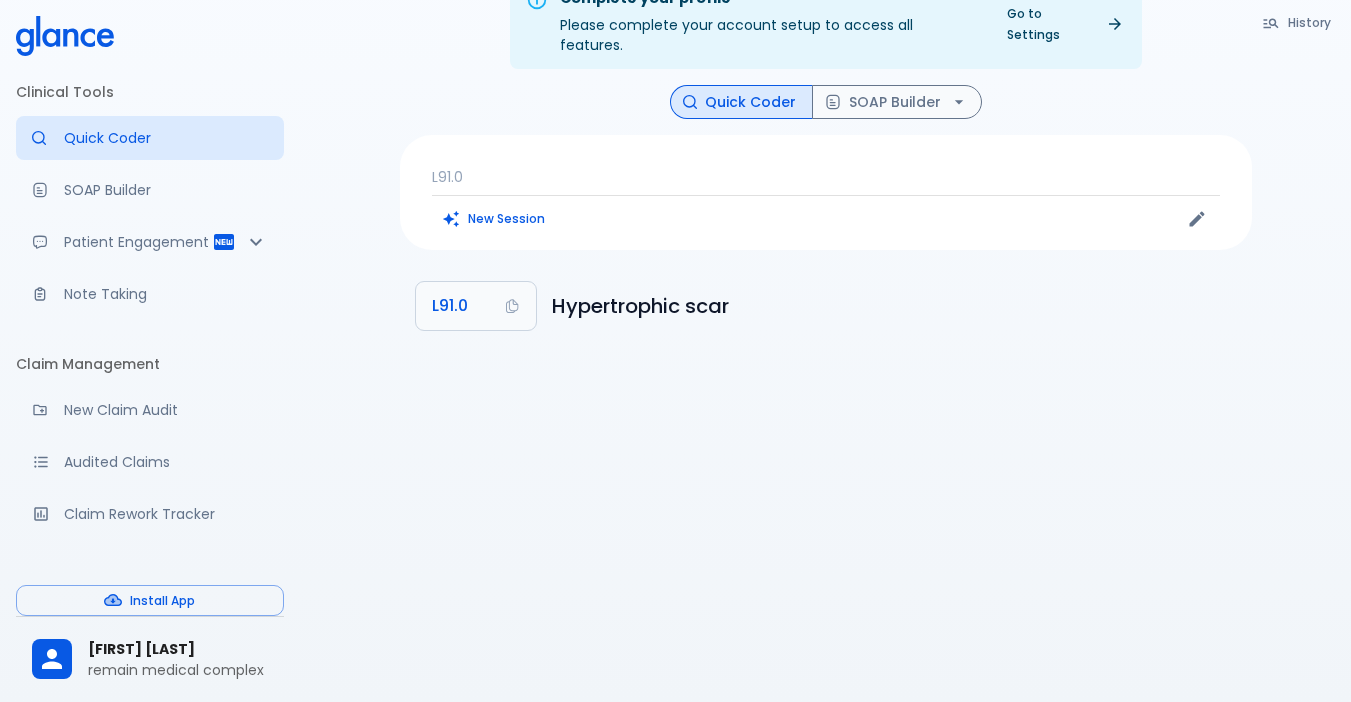 click on "Hypertrophic scar" at bounding box center (894, 306) 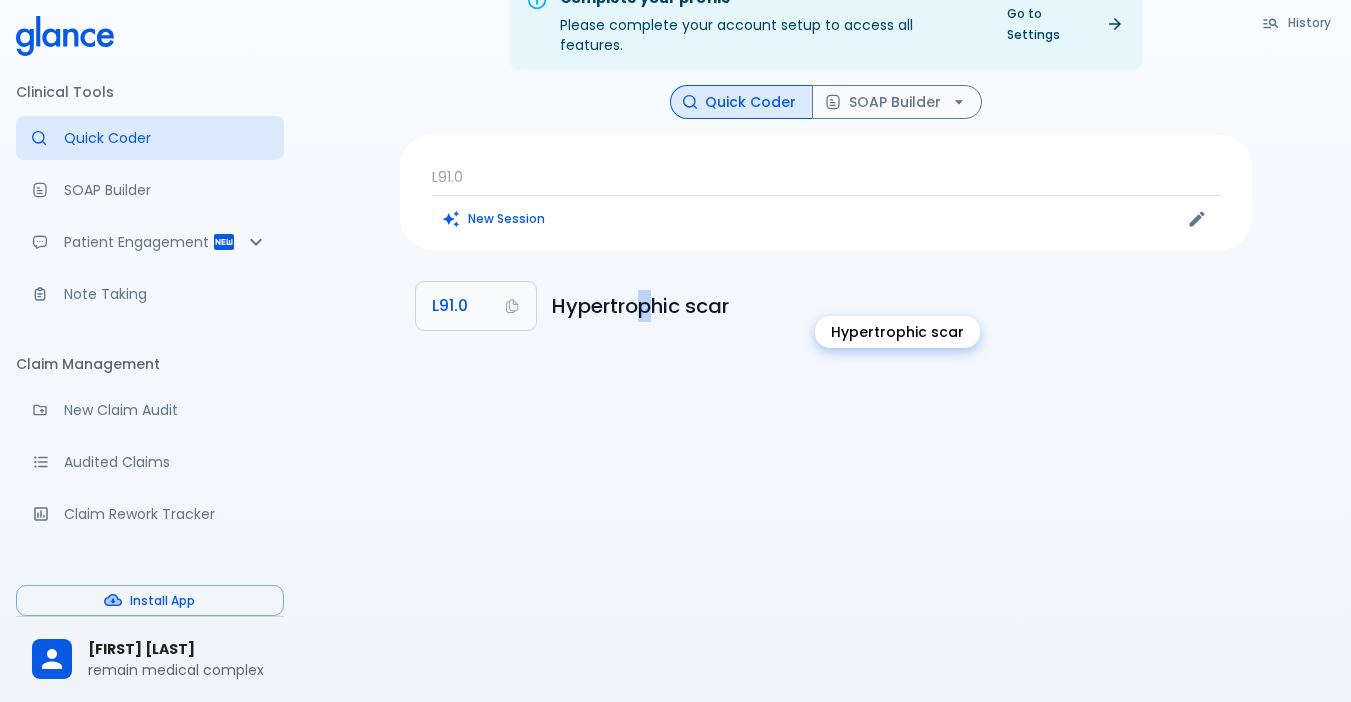 click on "Hypertrophic scar" at bounding box center [894, 306] 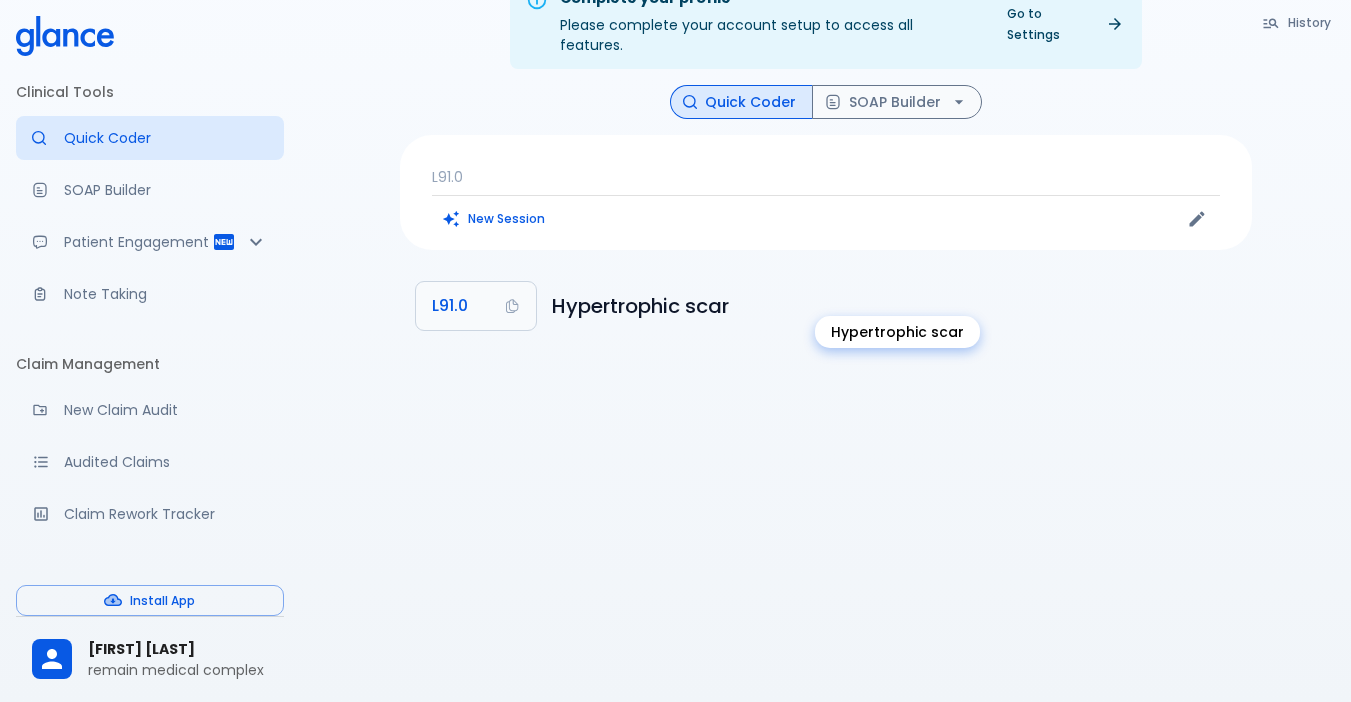 click on "Hypertrophic scar" at bounding box center [894, 306] 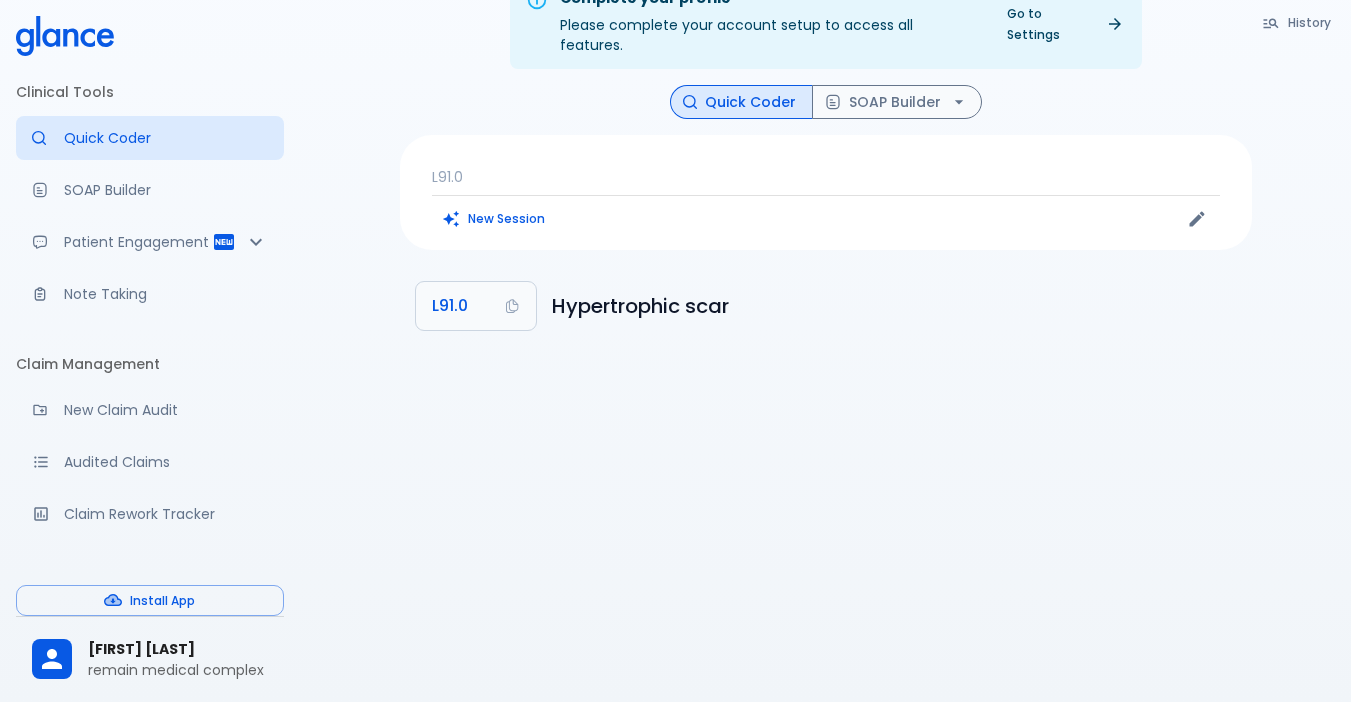 drag, startPoint x: 898, startPoint y: 330, endPoint x: 603, endPoint y: 275, distance: 300.0833 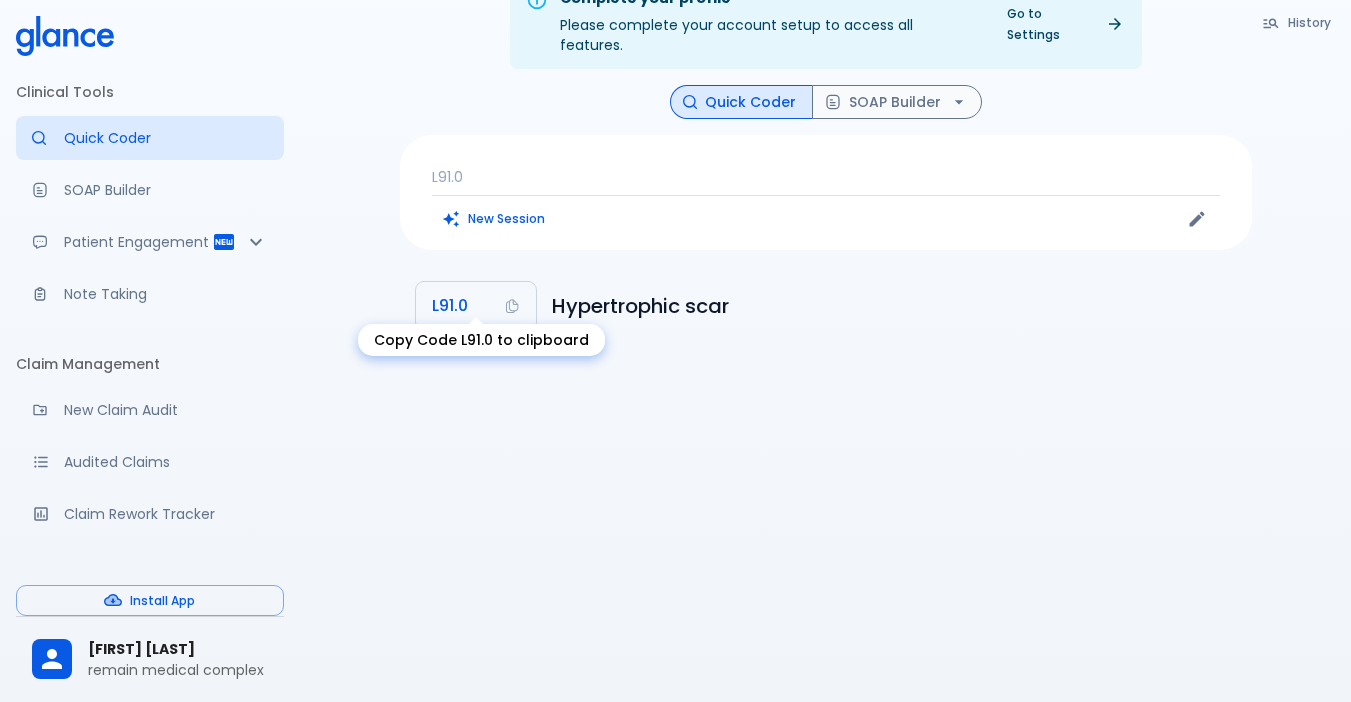 click on "L91.0" at bounding box center [476, 306] 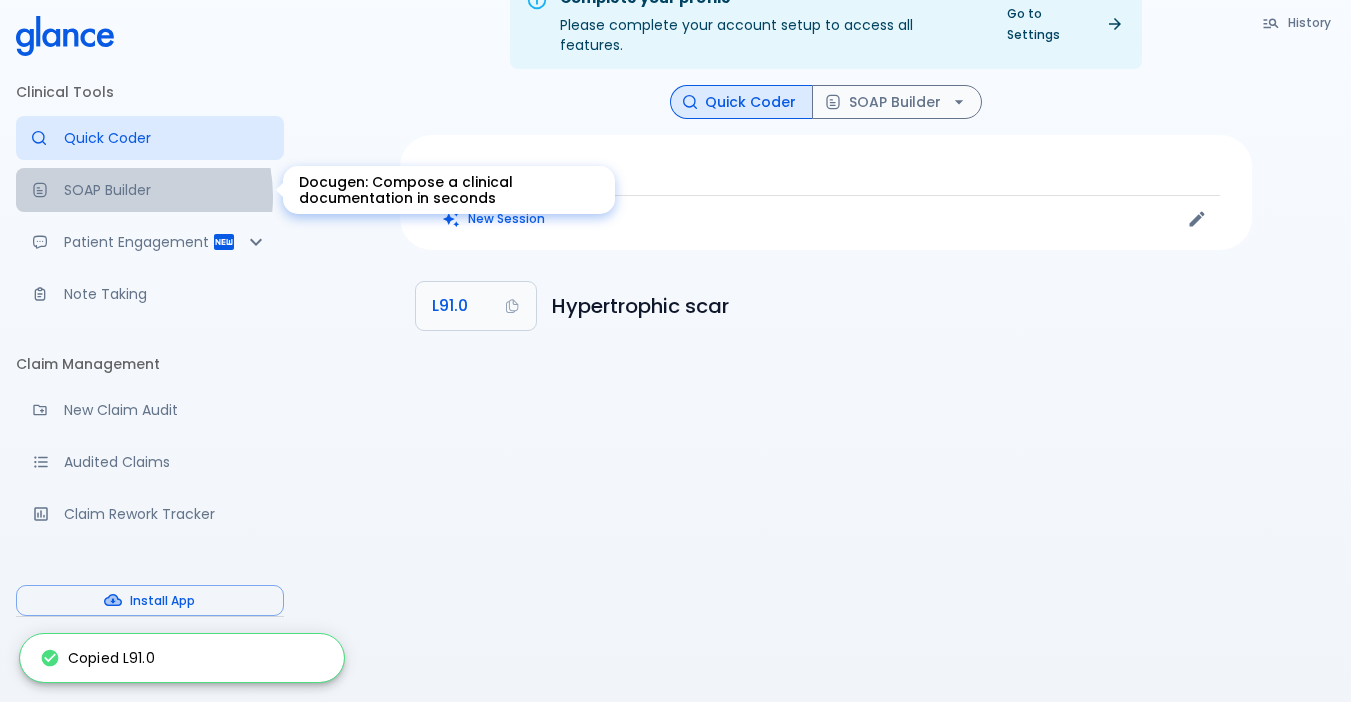 click on "SOAP Builder" at bounding box center (166, 190) 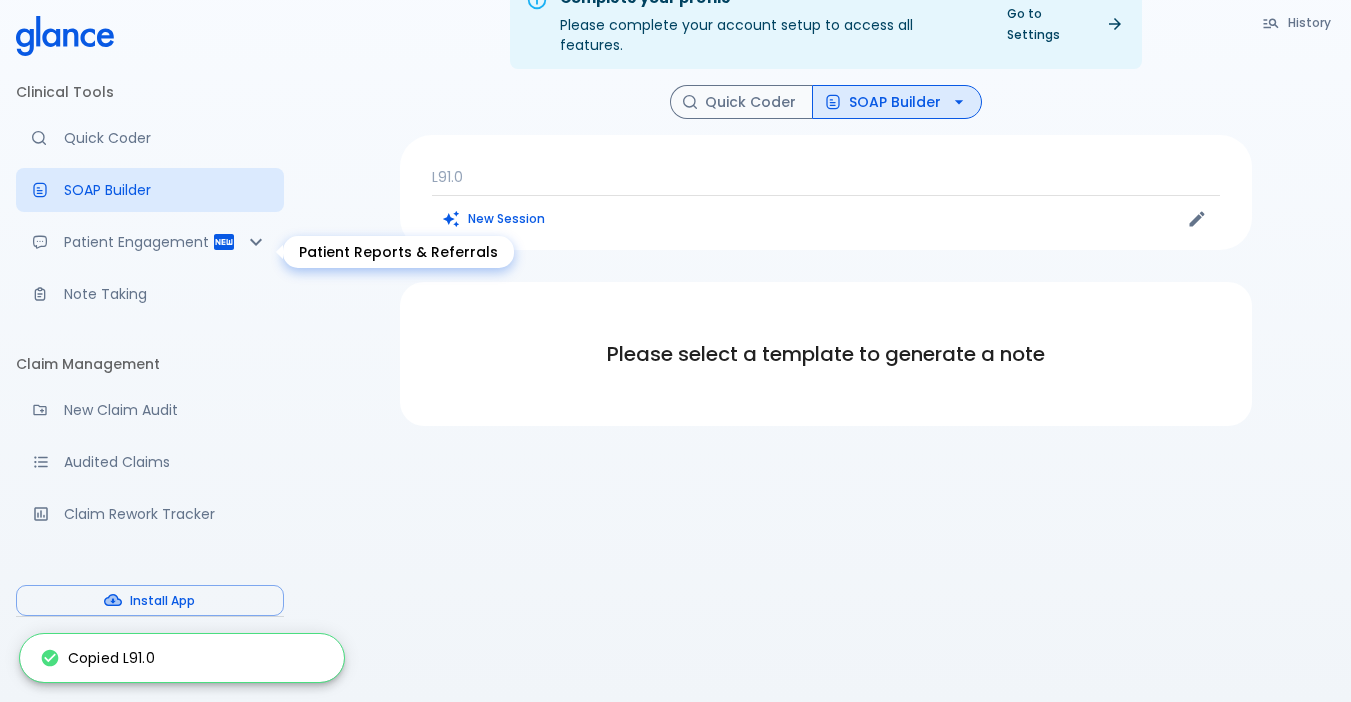 click on "Patient Engagement" at bounding box center [138, 242] 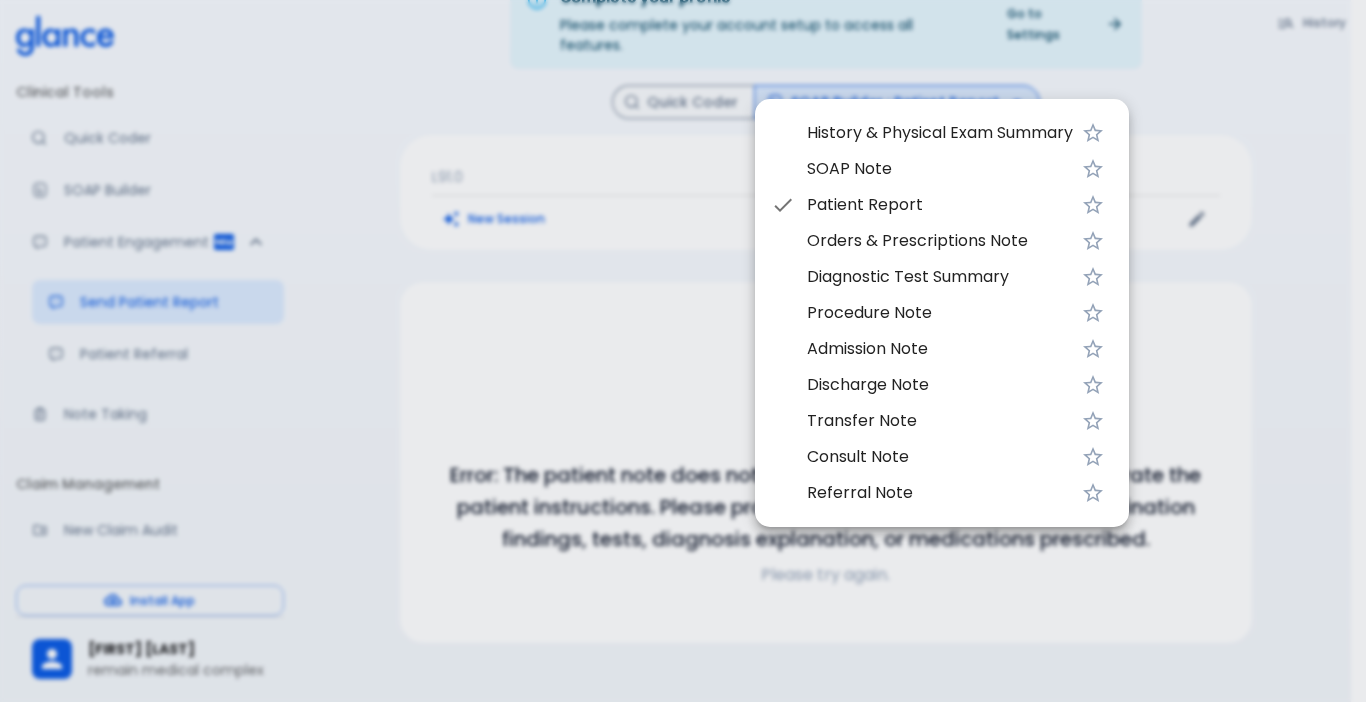 click on "History & Physical Exam Summary" at bounding box center [940, 133] 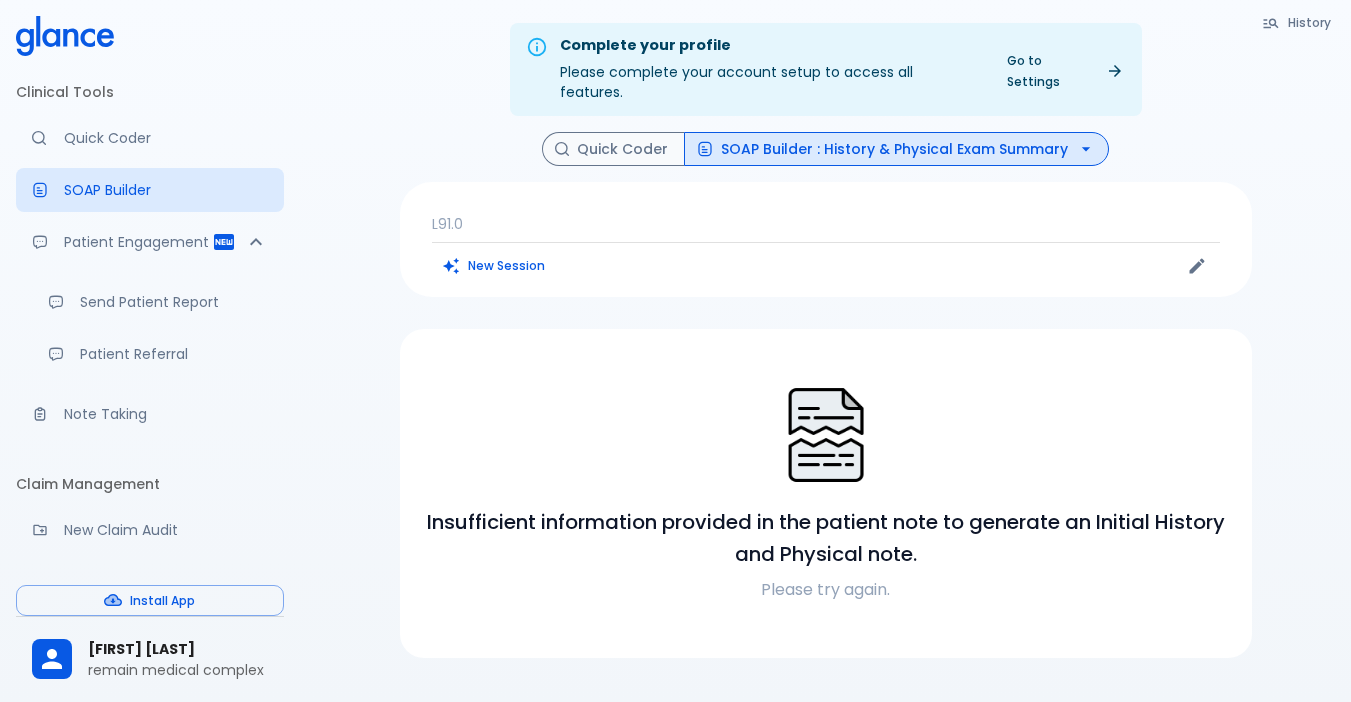 scroll, scrollTop: 0, scrollLeft: 0, axis: both 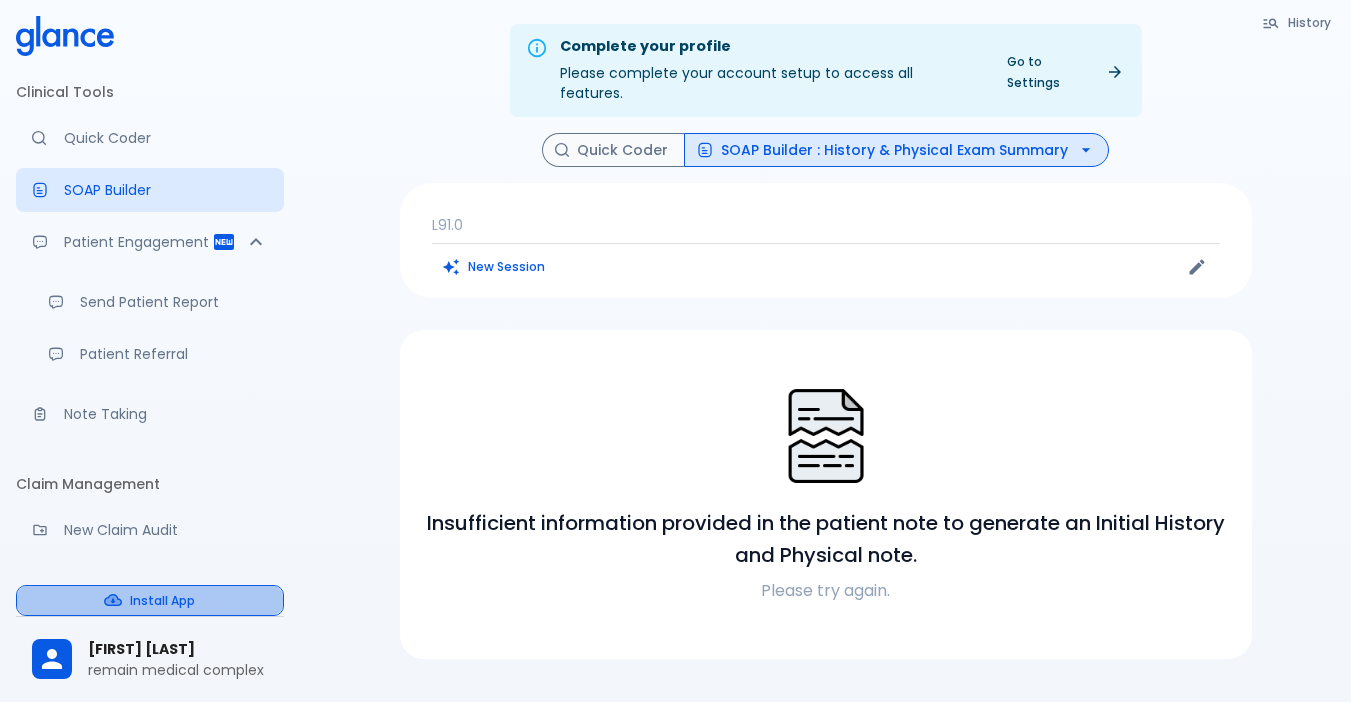 click on "Install App" at bounding box center (150, 600) 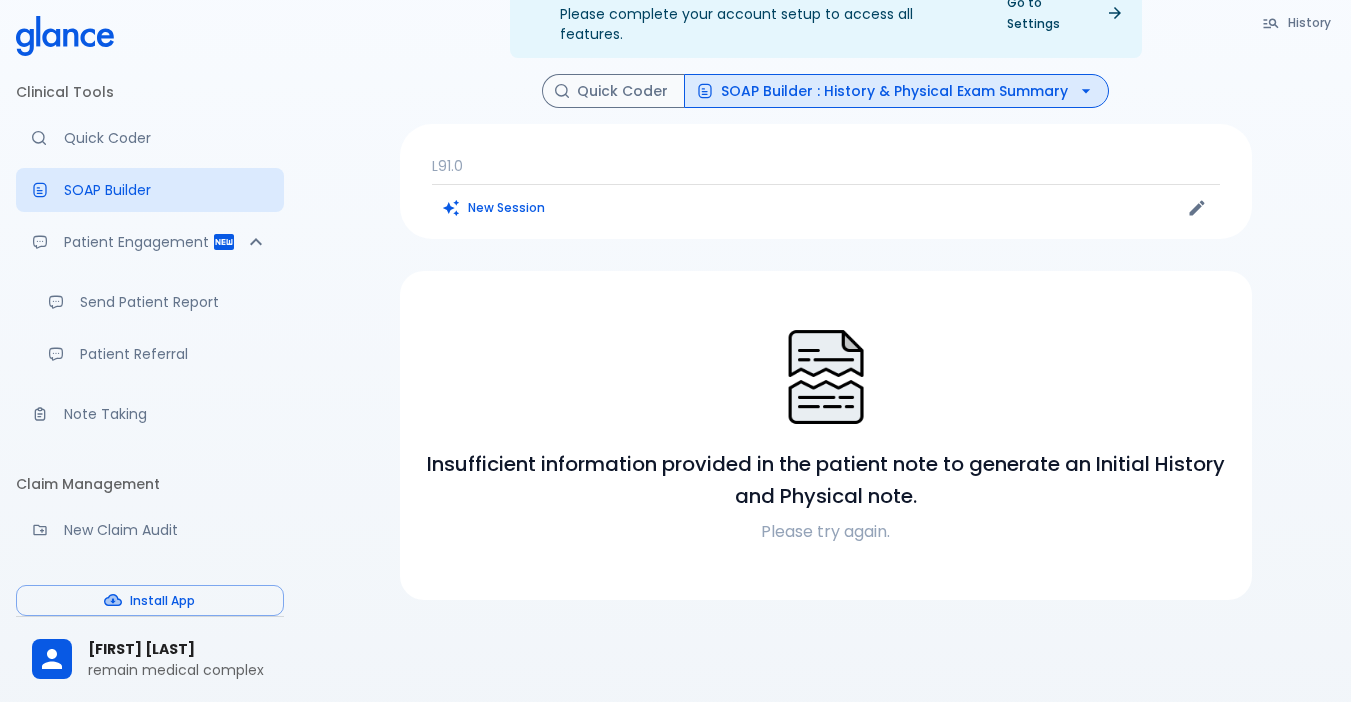scroll, scrollTop: 0, scrollLeft: 0, axis: both 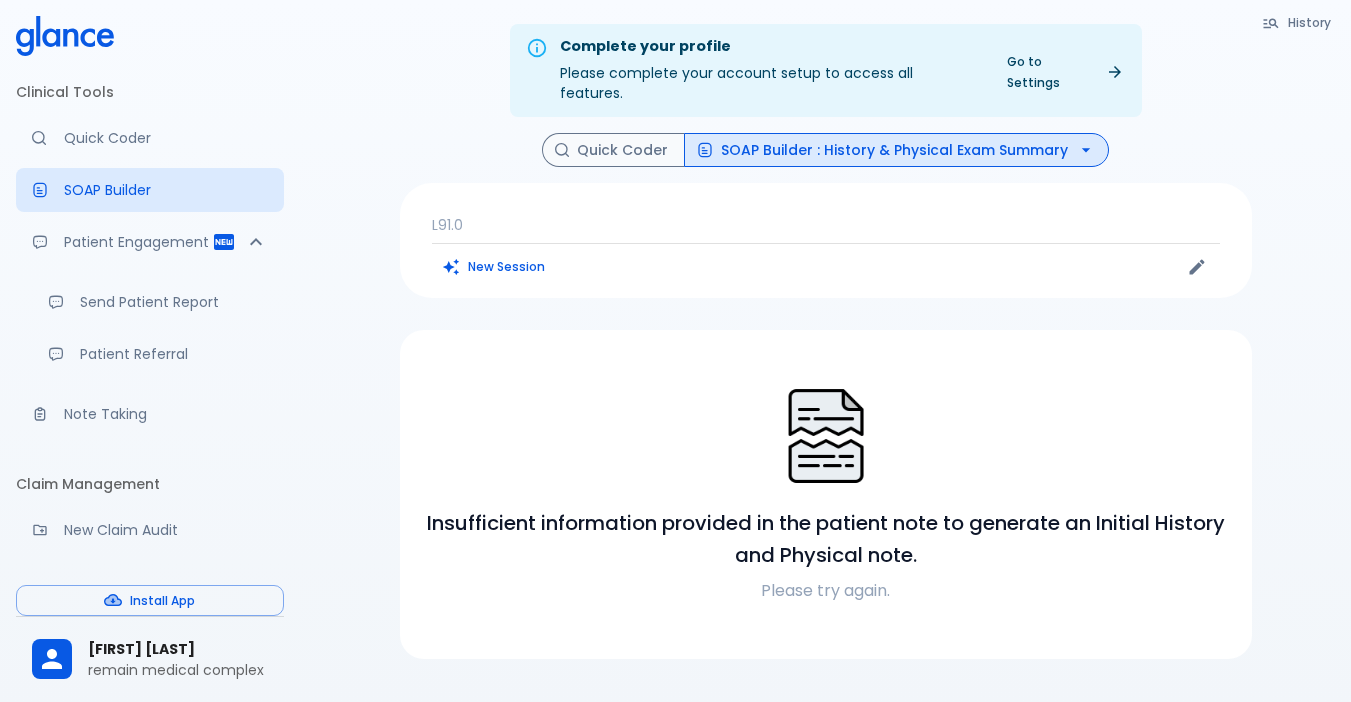 click 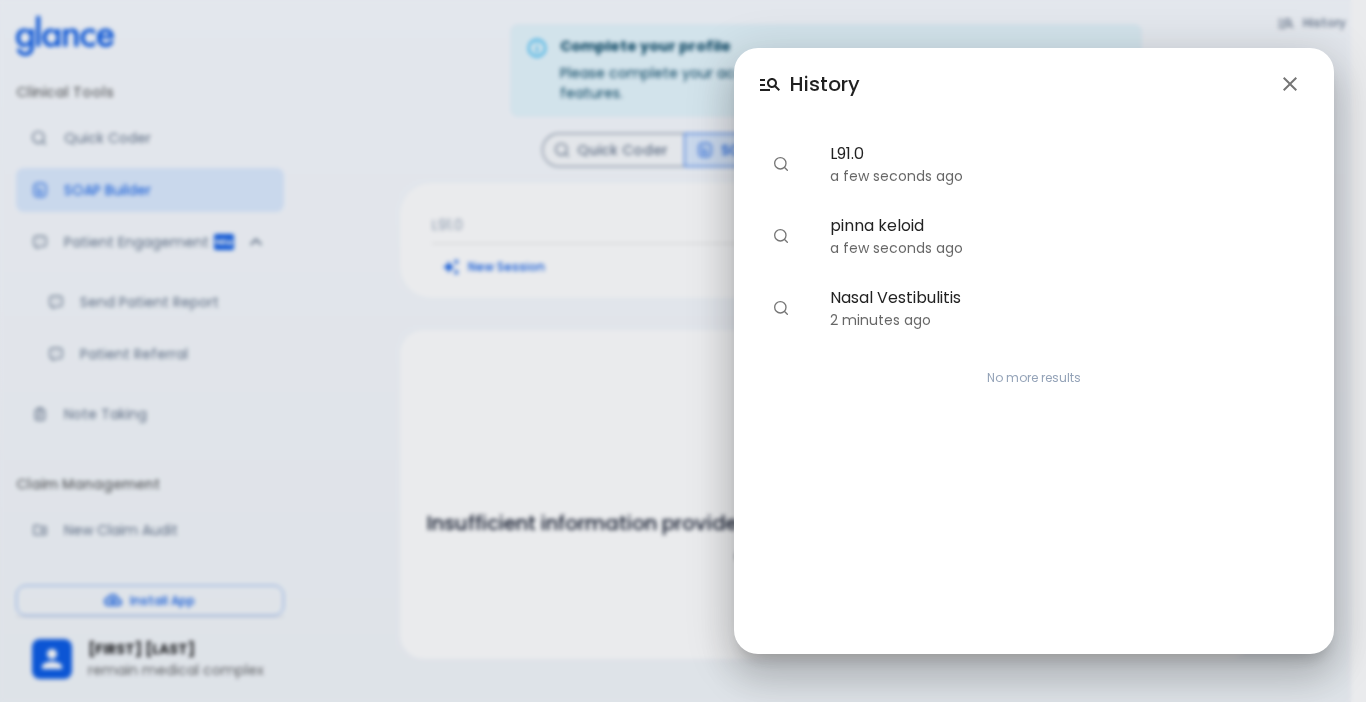 click on "L91.0
a few seconds ago pinna keloid
a few seconds ago
Nasal Vestibulitis
2 minutes ago No more results" at bounding box center [683, 351] 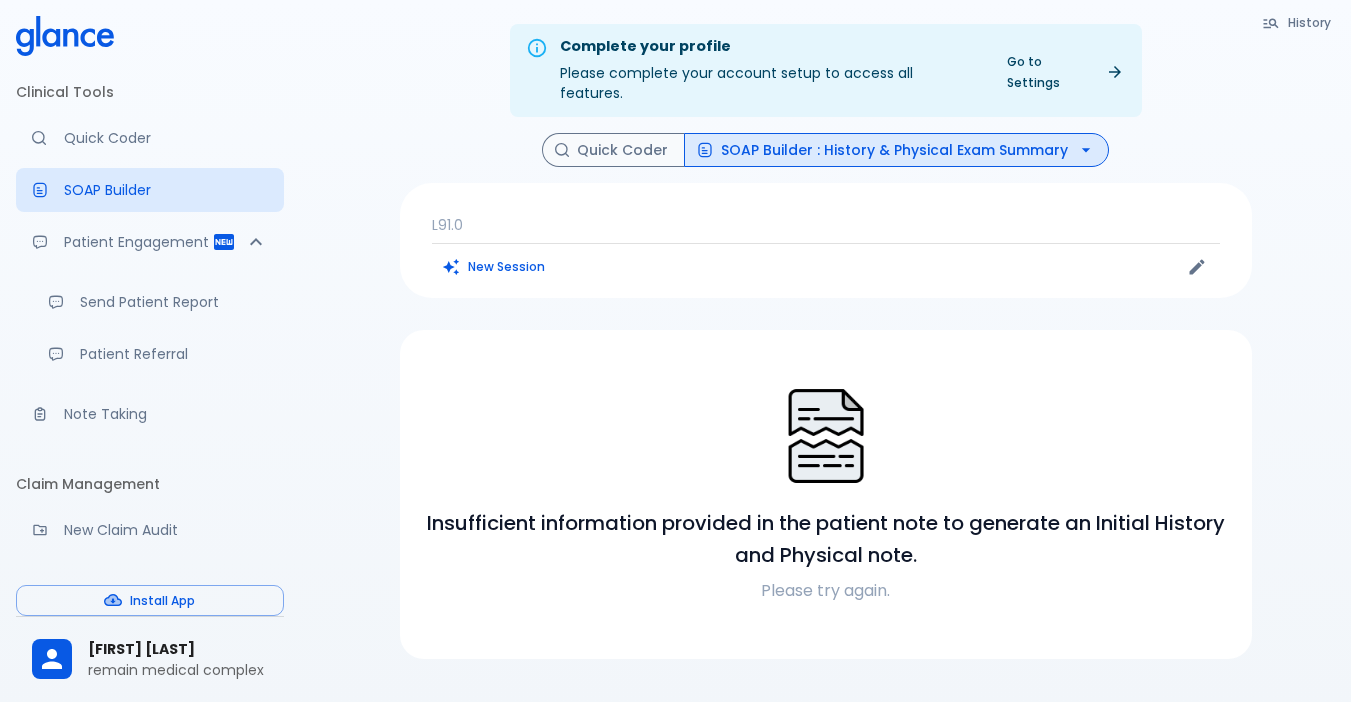 click on "Complete your profile Please complete your account setup to access all features." at bounding box center (769, 70) 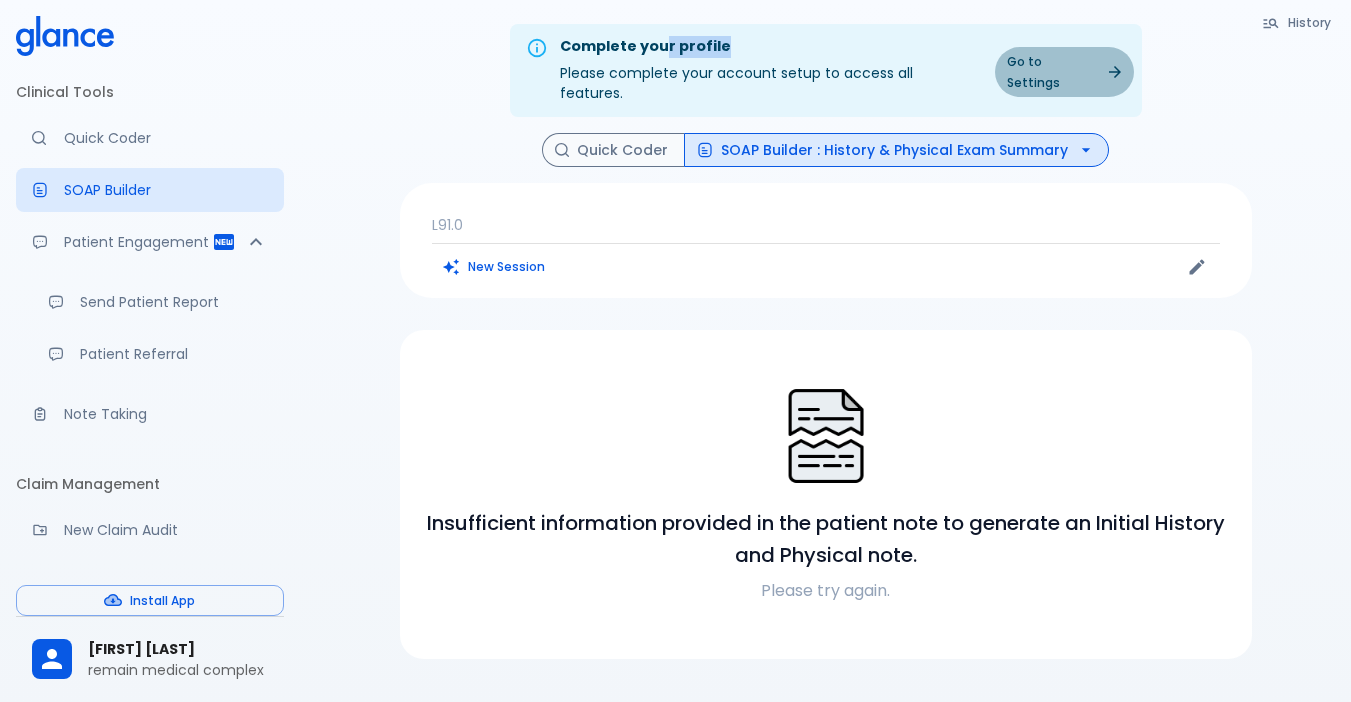 click on "Go to Settings" at bounding box center (1064, 72) 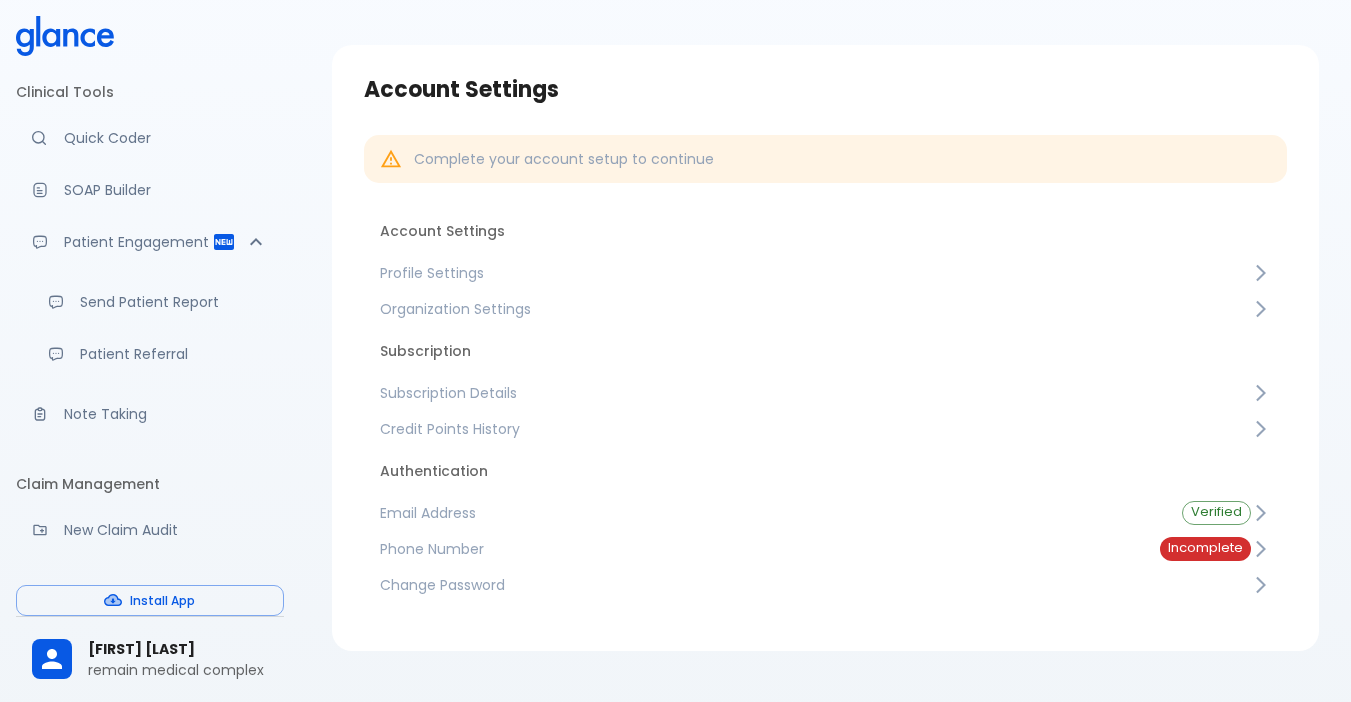 scroll, scrollTop: 80, scrollLeft: 0, axis: vertical 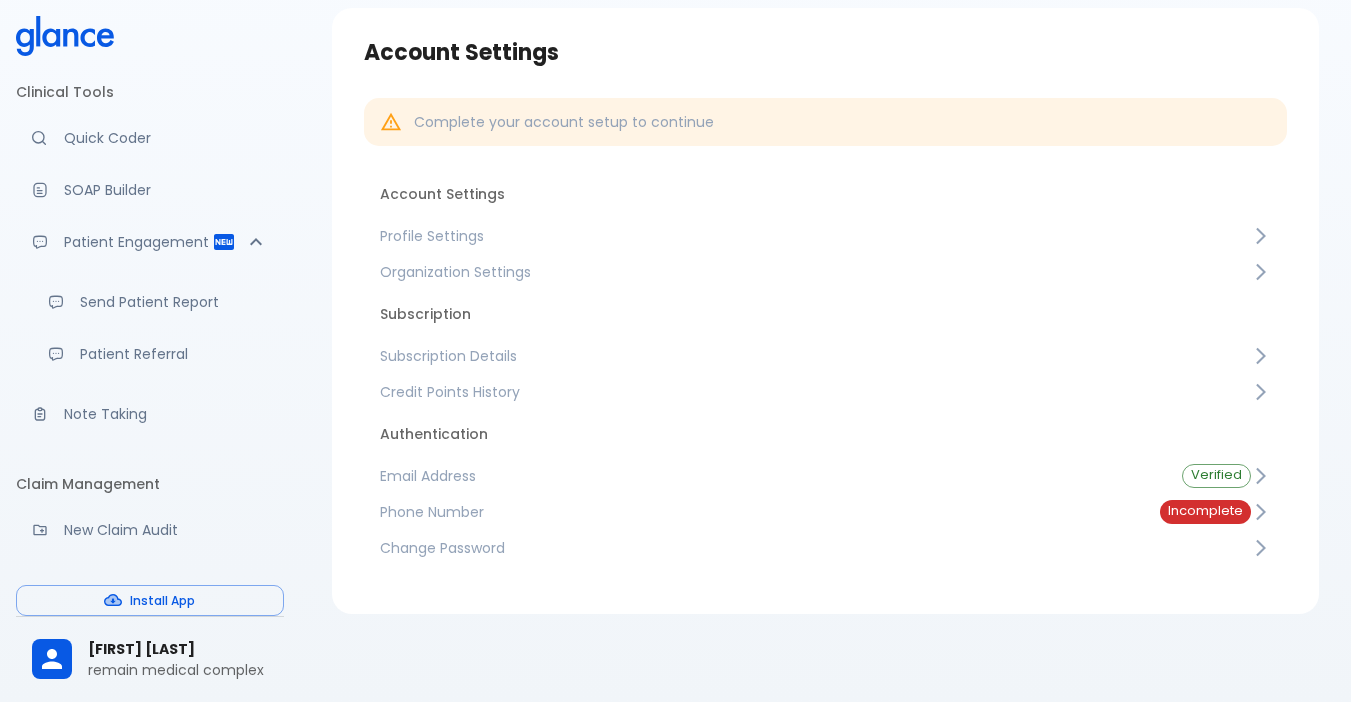 drag, startPoint x: 1220, startPoint y: 473, endPoint x: 1211, endPoint y: 489, distance: 18.35756 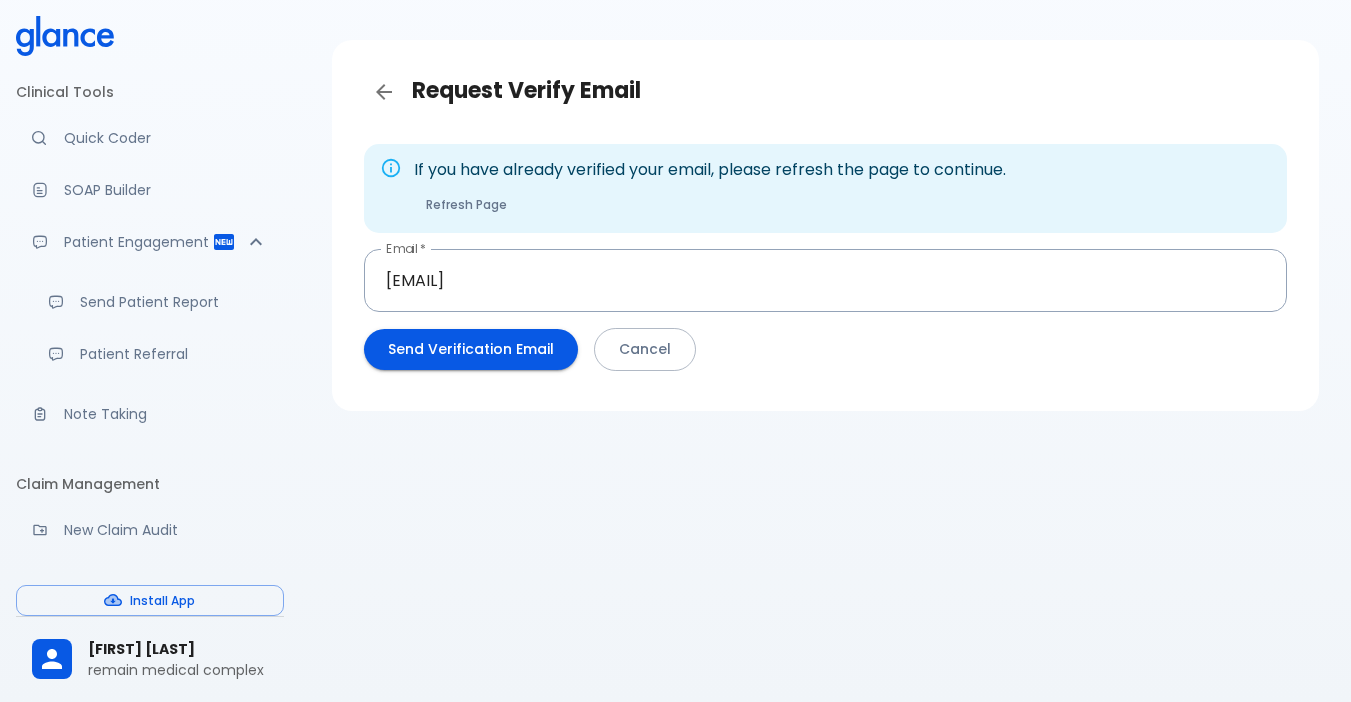 scroll, scrollTop: 48, scrollLeft: 0, axis: vertical 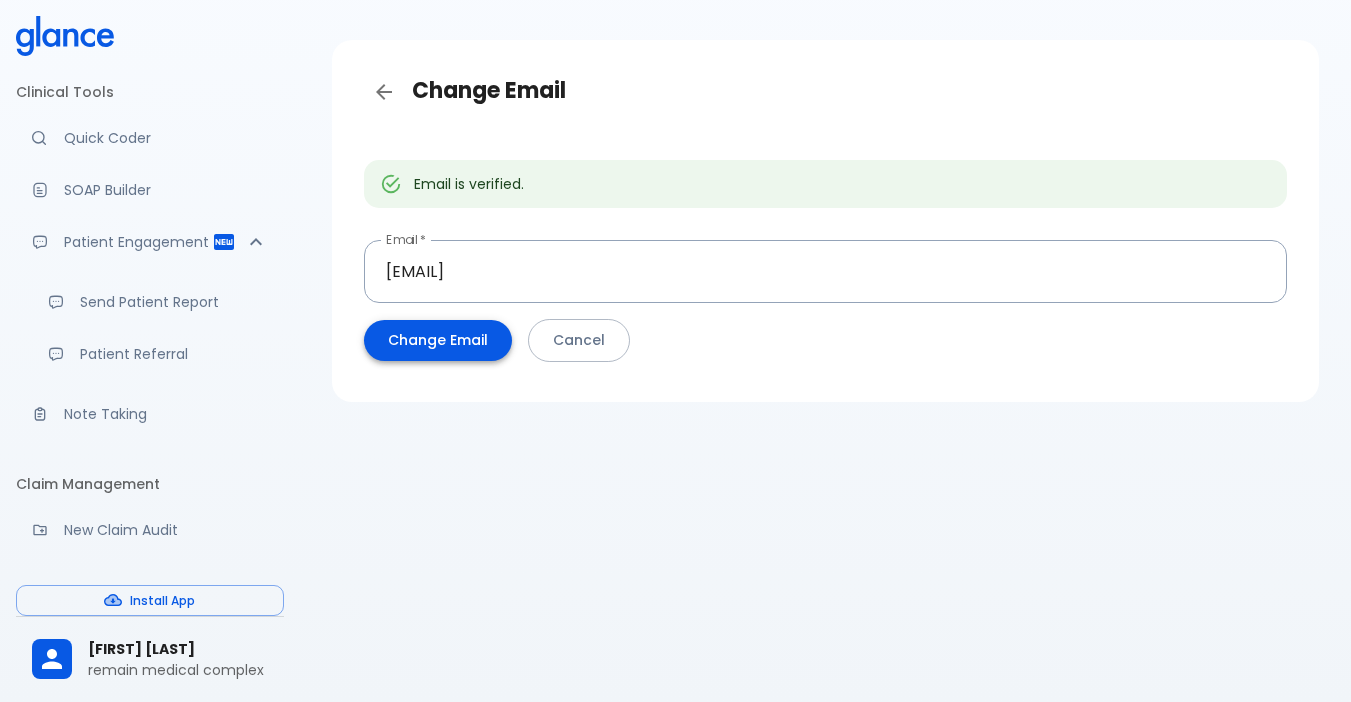 click on "Change Email" at bounding box center [438, 340] 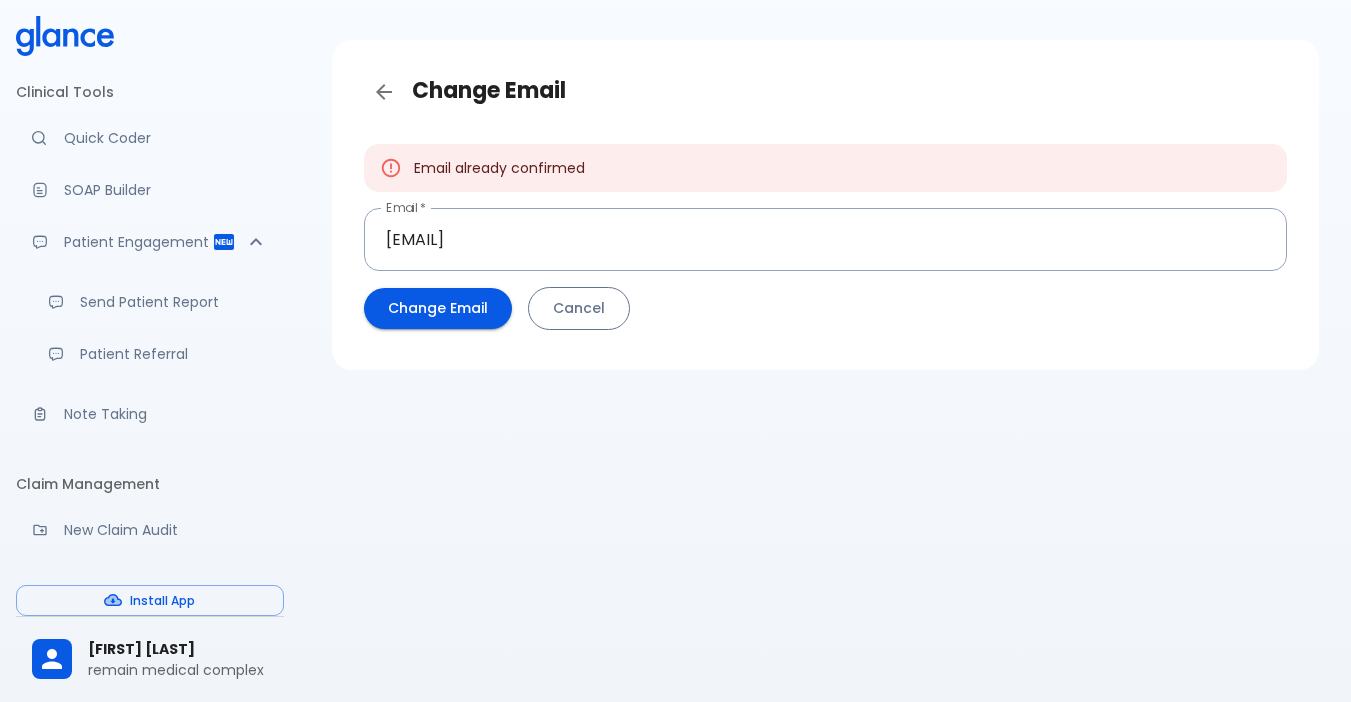 click on "Cancel" at bounding box center [579, 308] 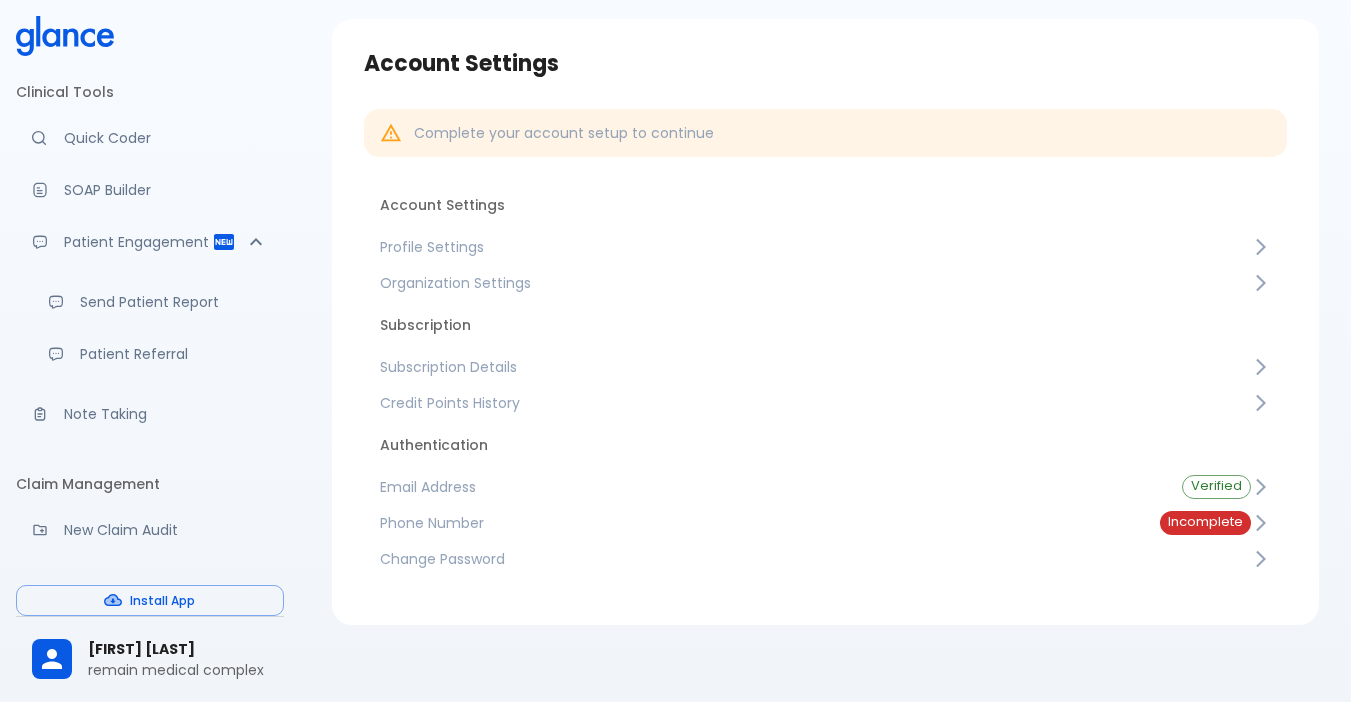 scroll, scrollTop: 80, scrollLeft: 0, axis: vertical 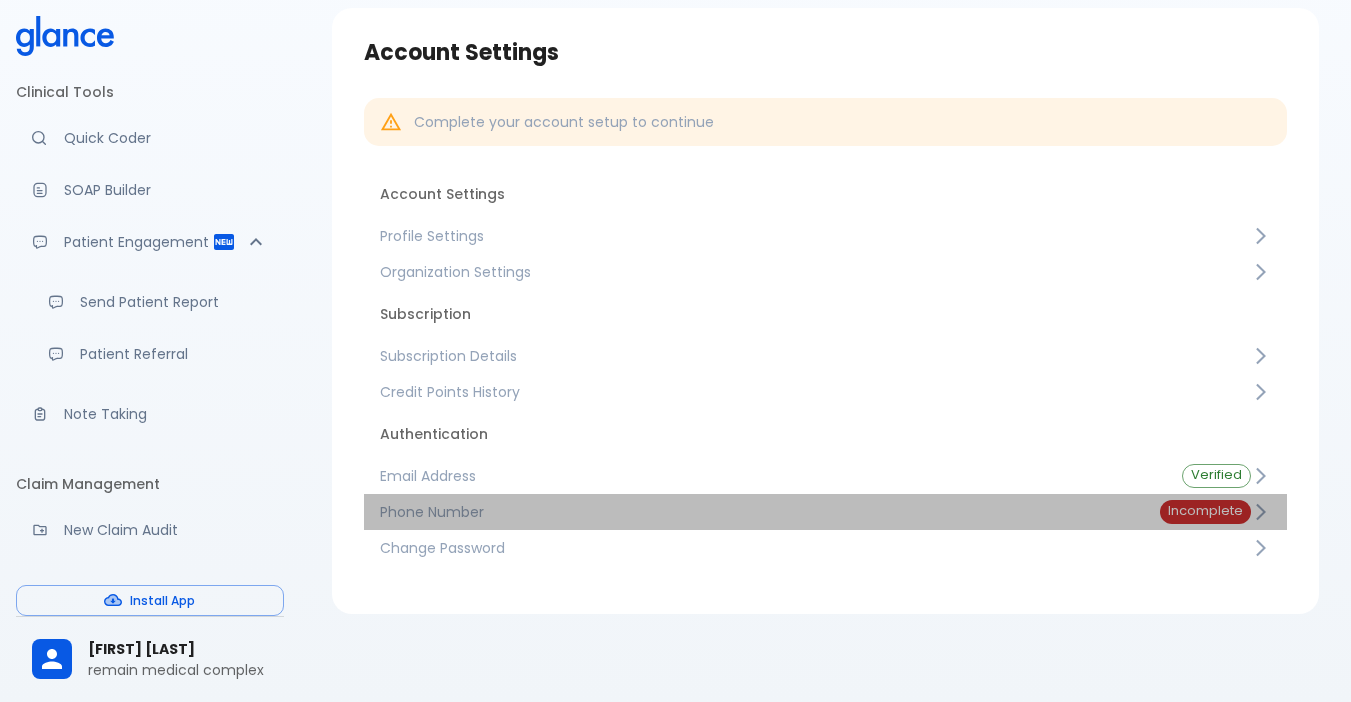 click on "Incomplete" at bounding box center (1205, 511) 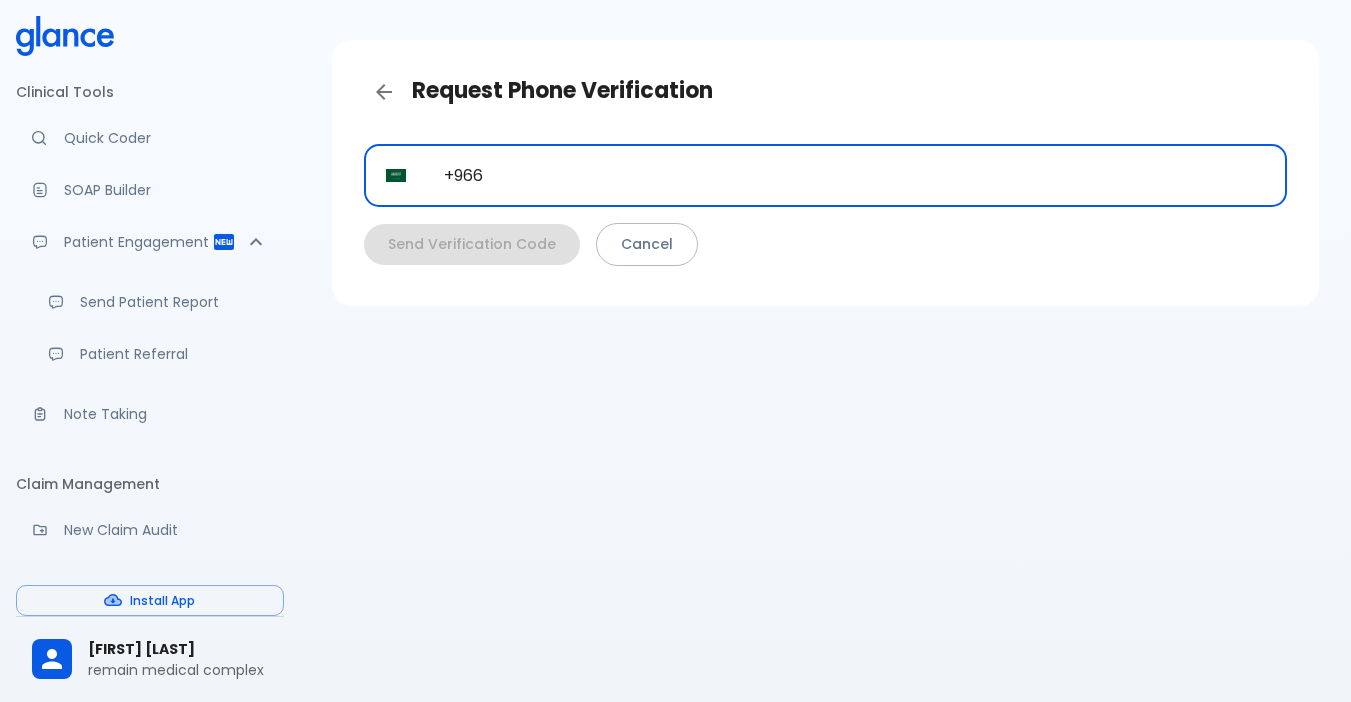 click on "+966" at bounding box center [854, 175] 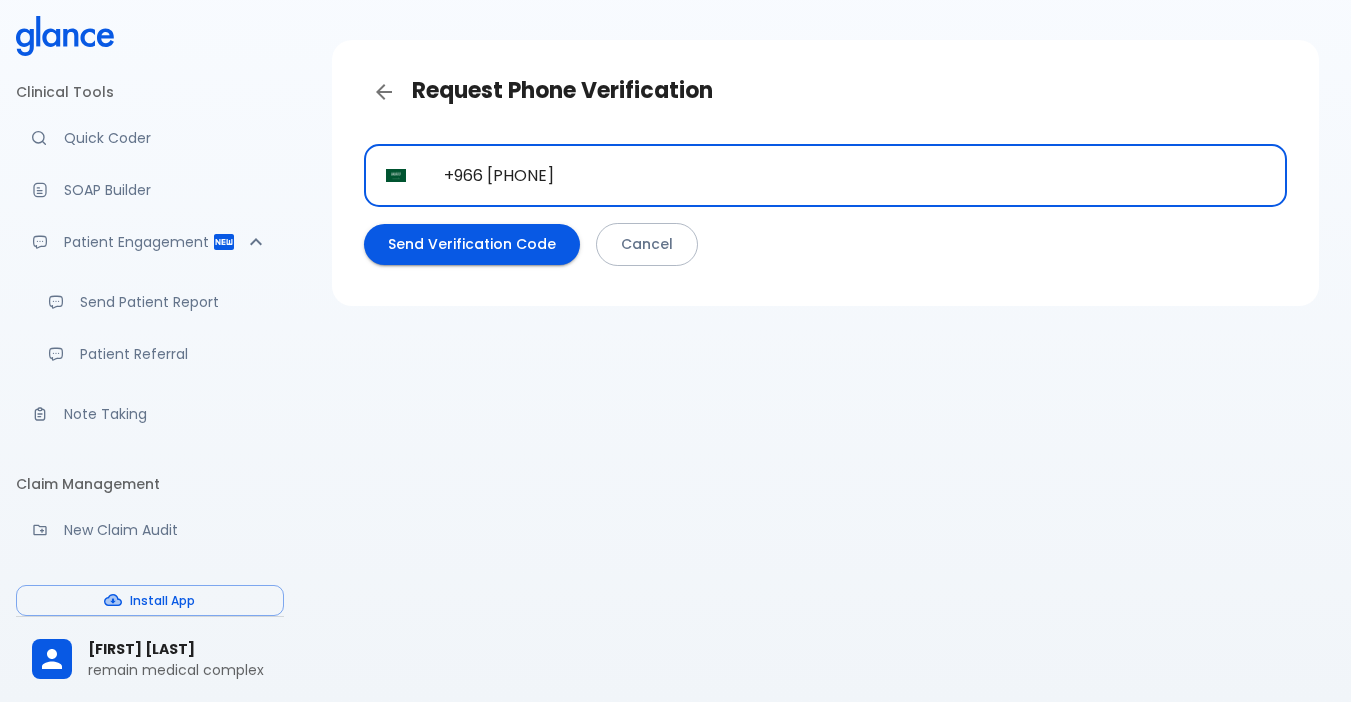 type on "+966 [PHONE]" 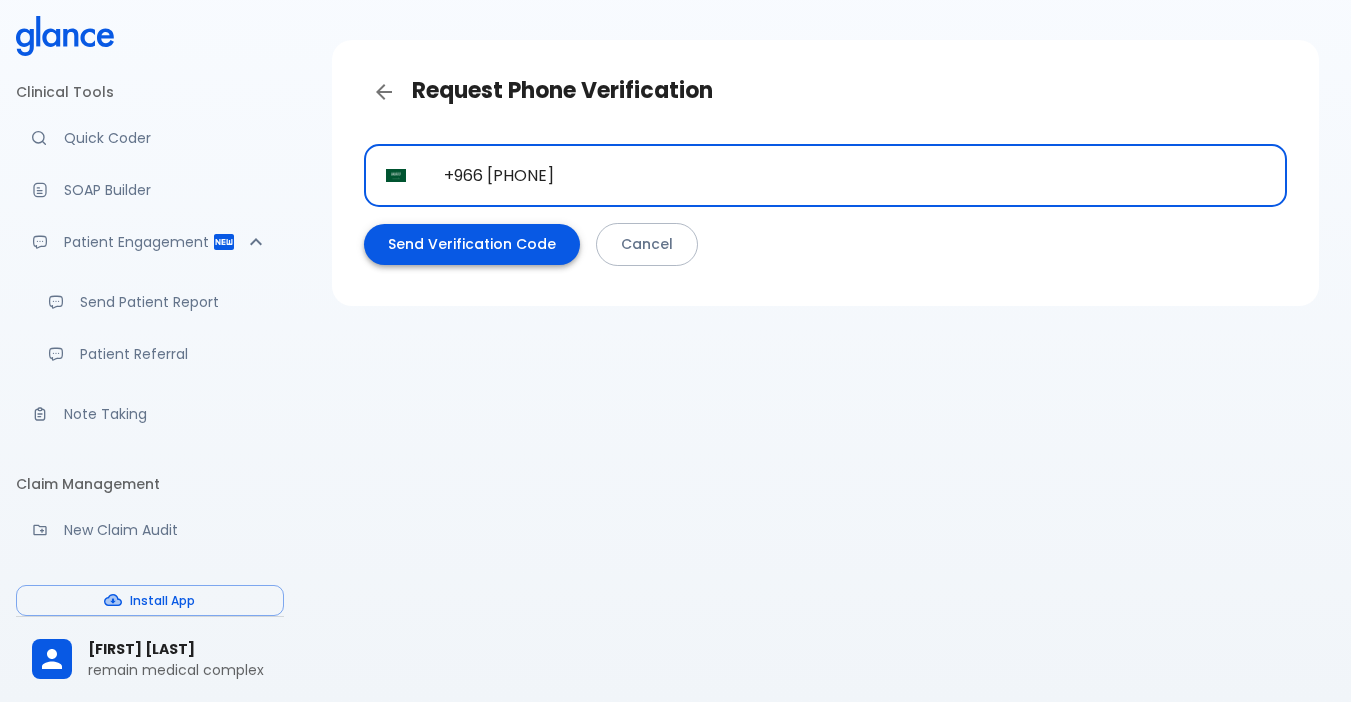 click on "Send Verification Code" at bounding box center [472, 244] 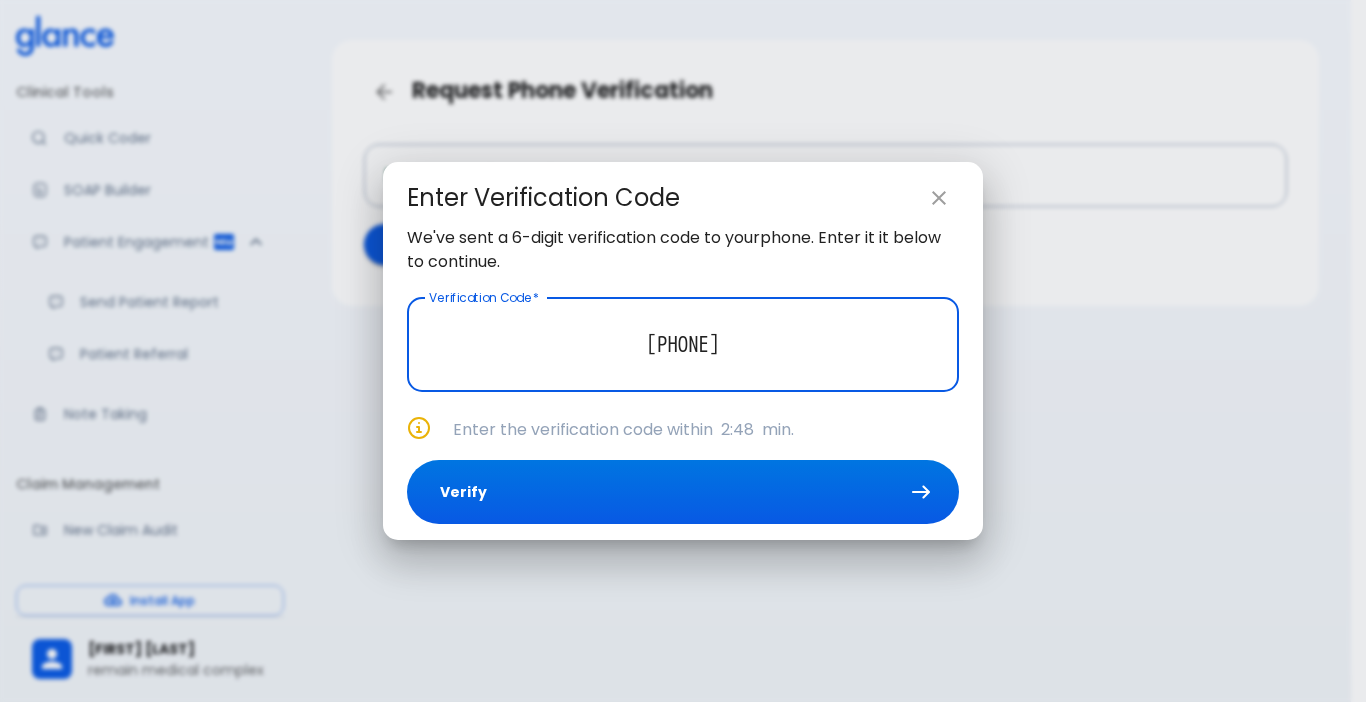 type on "[PHONE]" 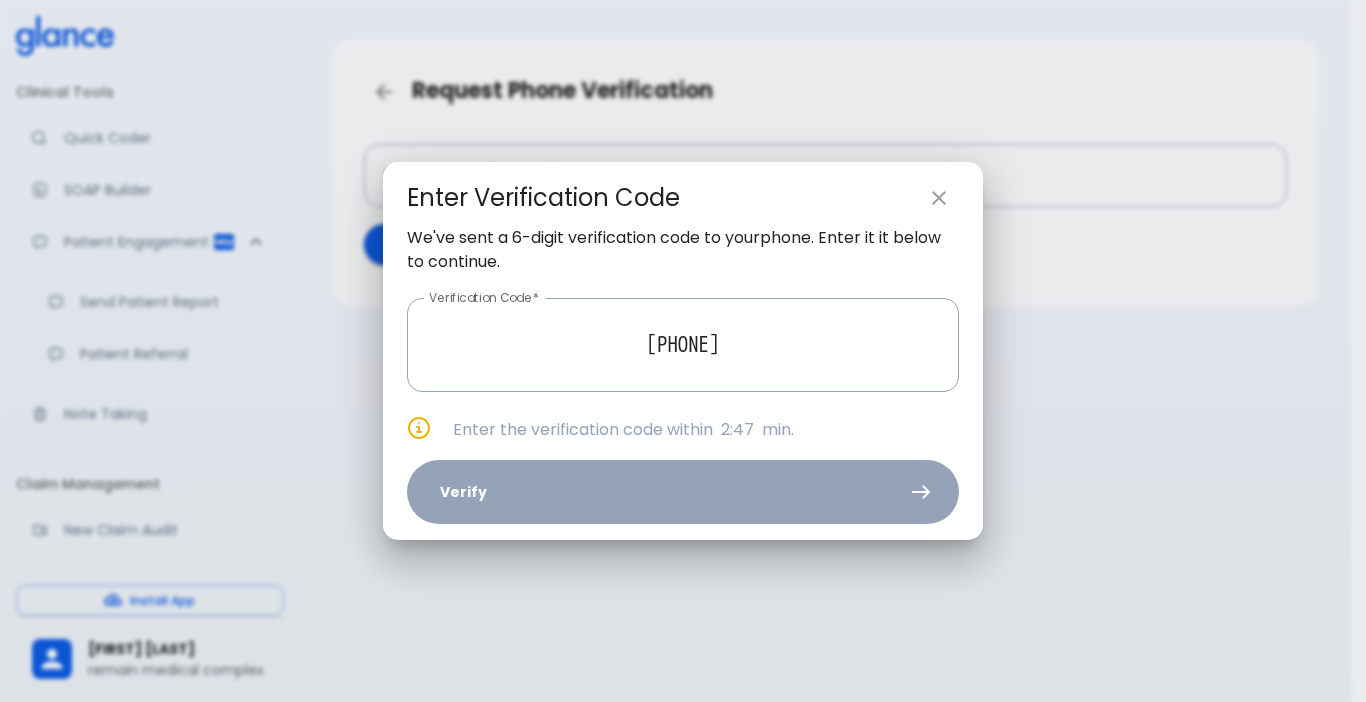 click on "We've sent a 6-digit verification code to your phone . Enter it it below to continue. Verification Code * [PHONE] Verification Code * Enter the verification code within 2:47 min. Verify" at bounding box center [683, 383] 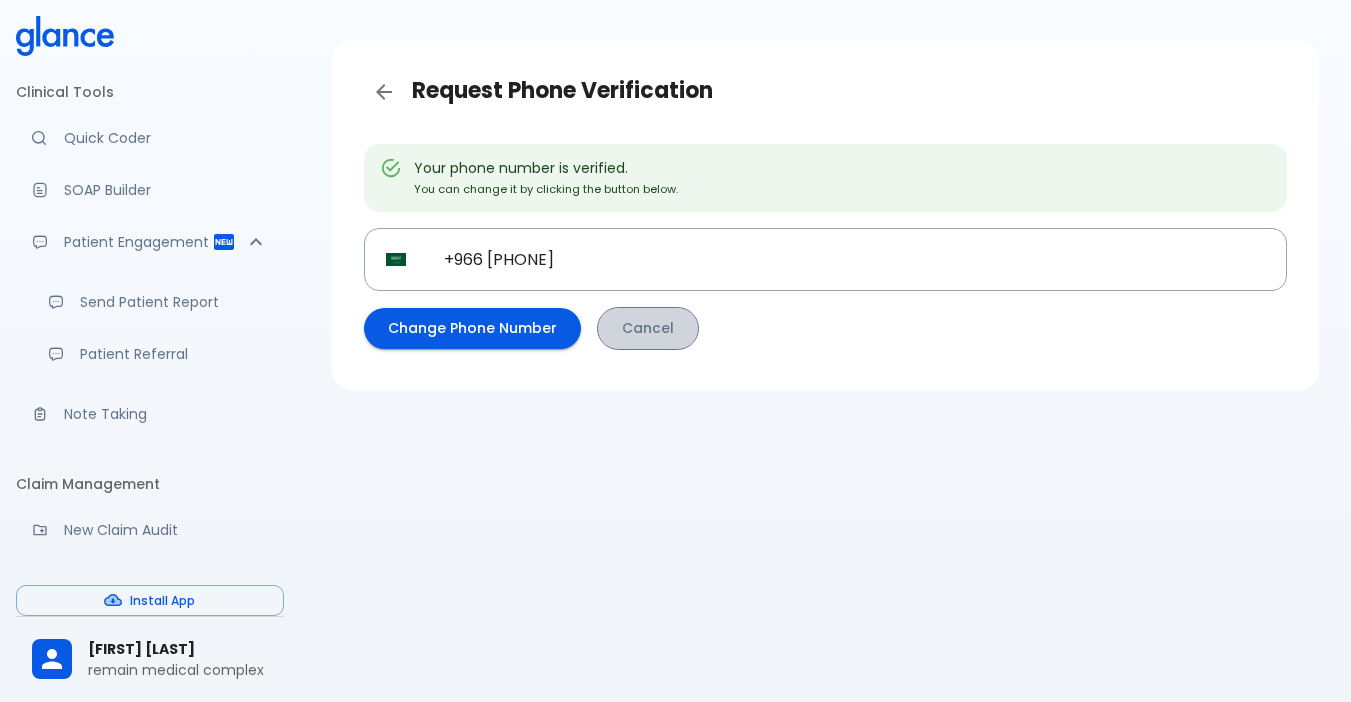 click on "Cancel" at bounding box center [648, 328] 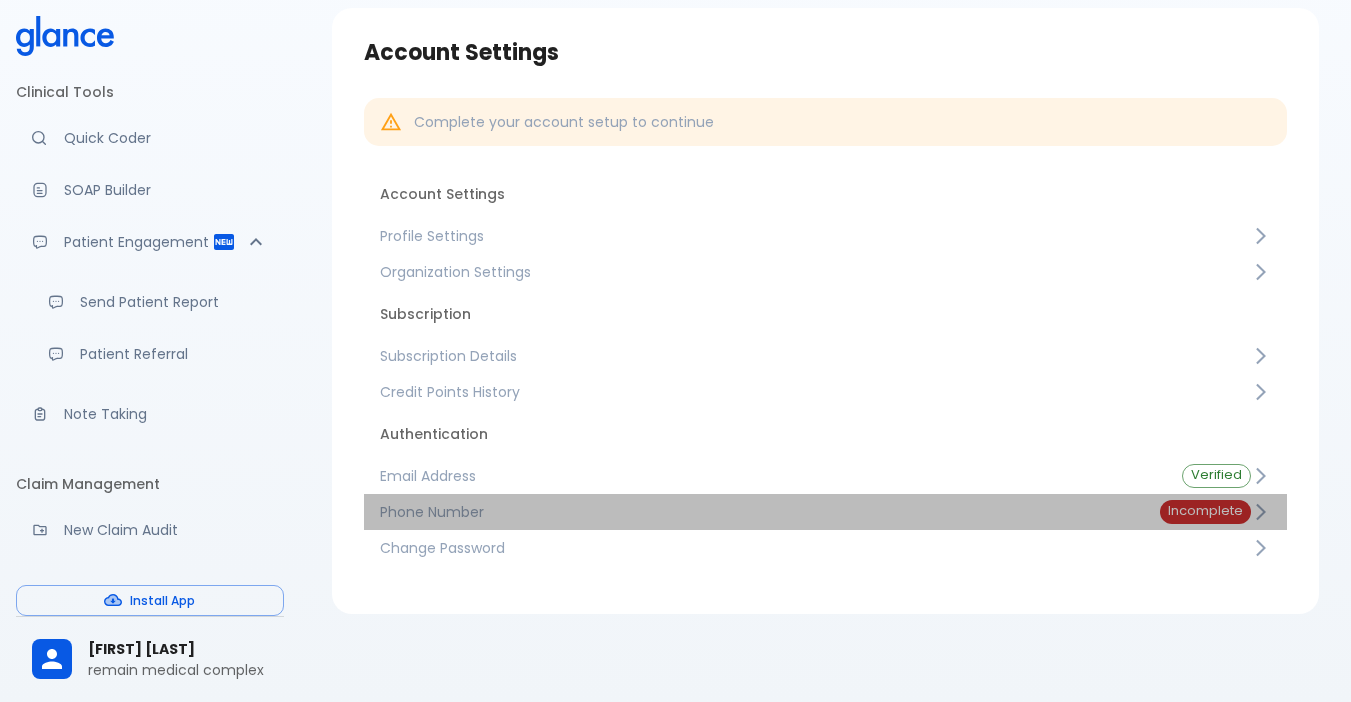 click on "Incomplete" at bounding box center [1205, 511] 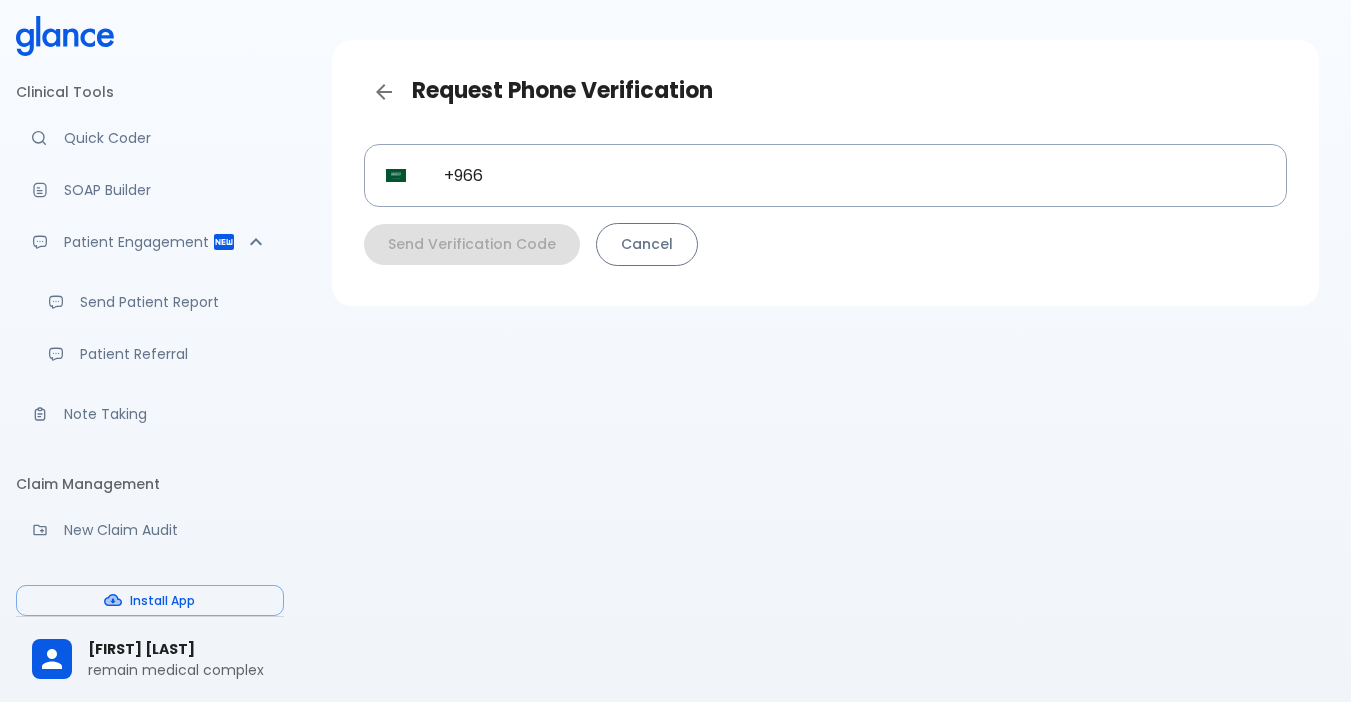 click on "Cancel" at bounding box center [647, 244] 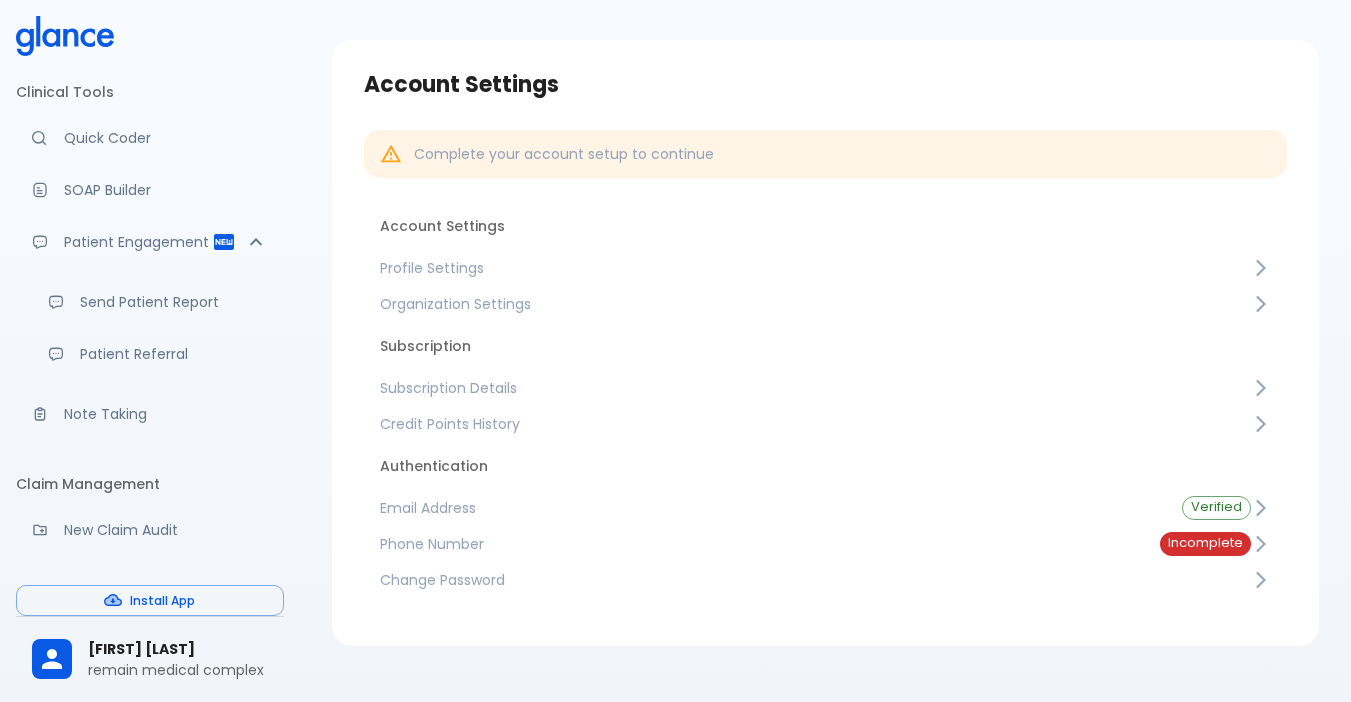 click on "Send Patient Report" at bounding box center (174, 302) 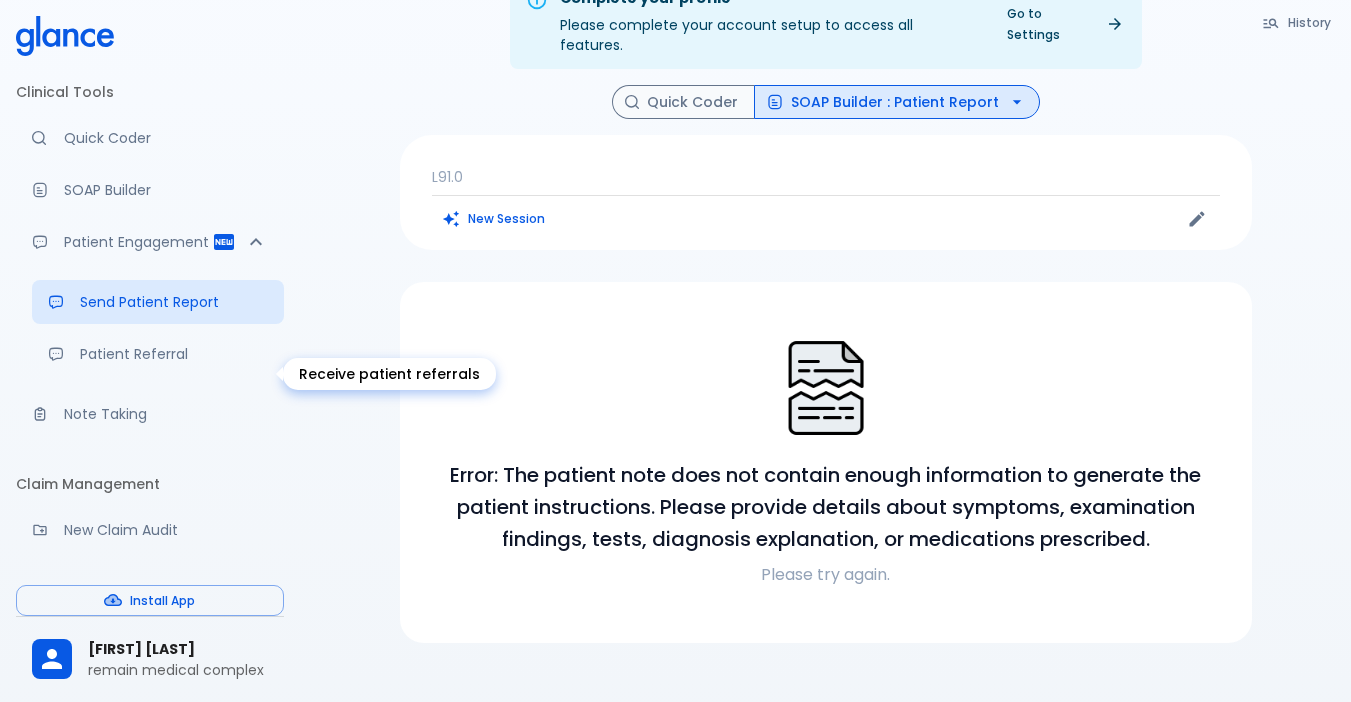 click on "Patient Referral" at bounding box center (174, 354) 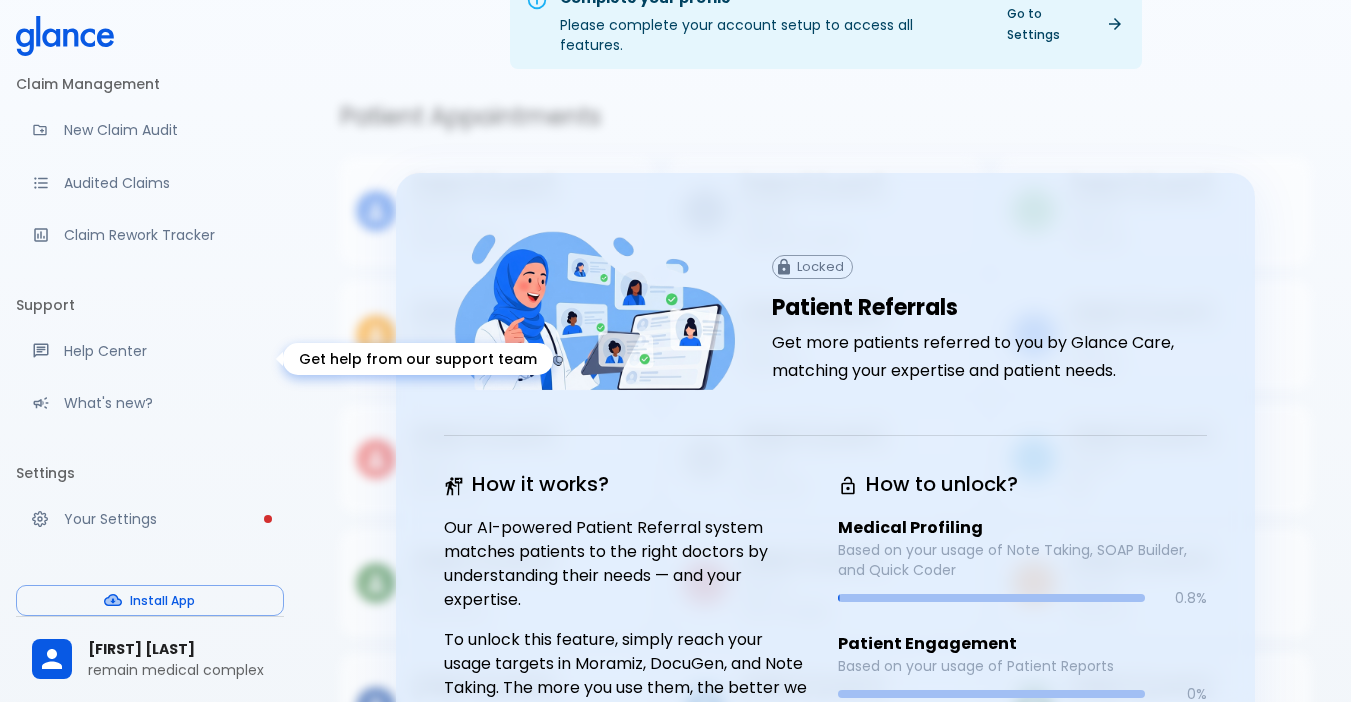 scroll, scrollTop: 446, scrollLeft: 0, axis: vertical 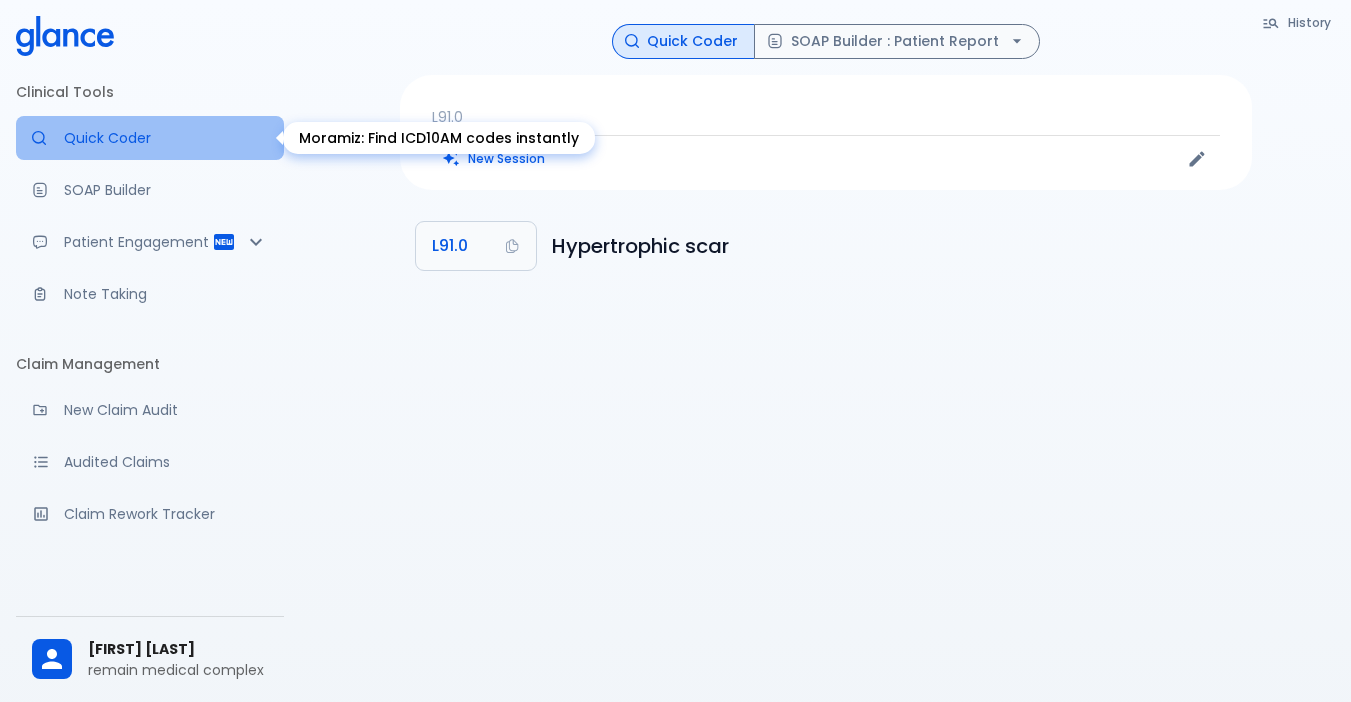 drag, startPoint x: 169, startPoint y: 141, endPoint x: 52, endPoint y: 136, distance: 117.10679 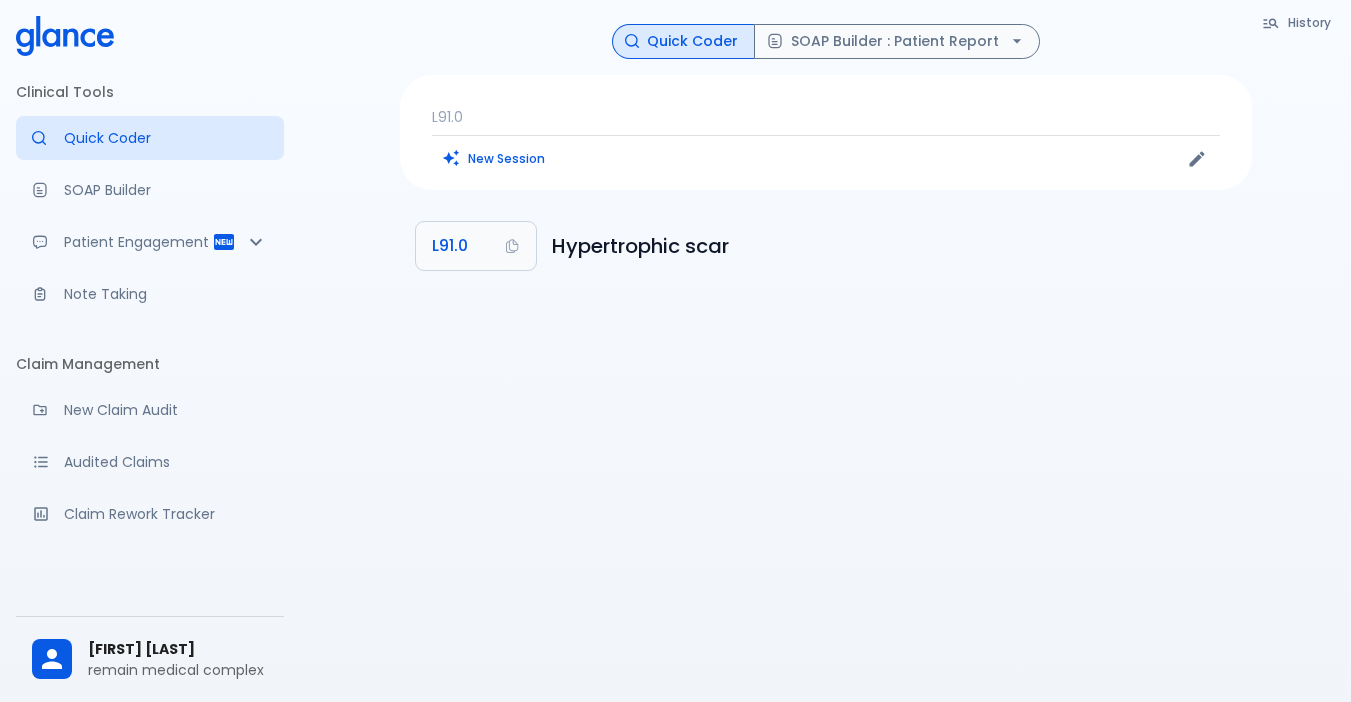 click on "Clinical Tools" at bounding box center [150, 92] 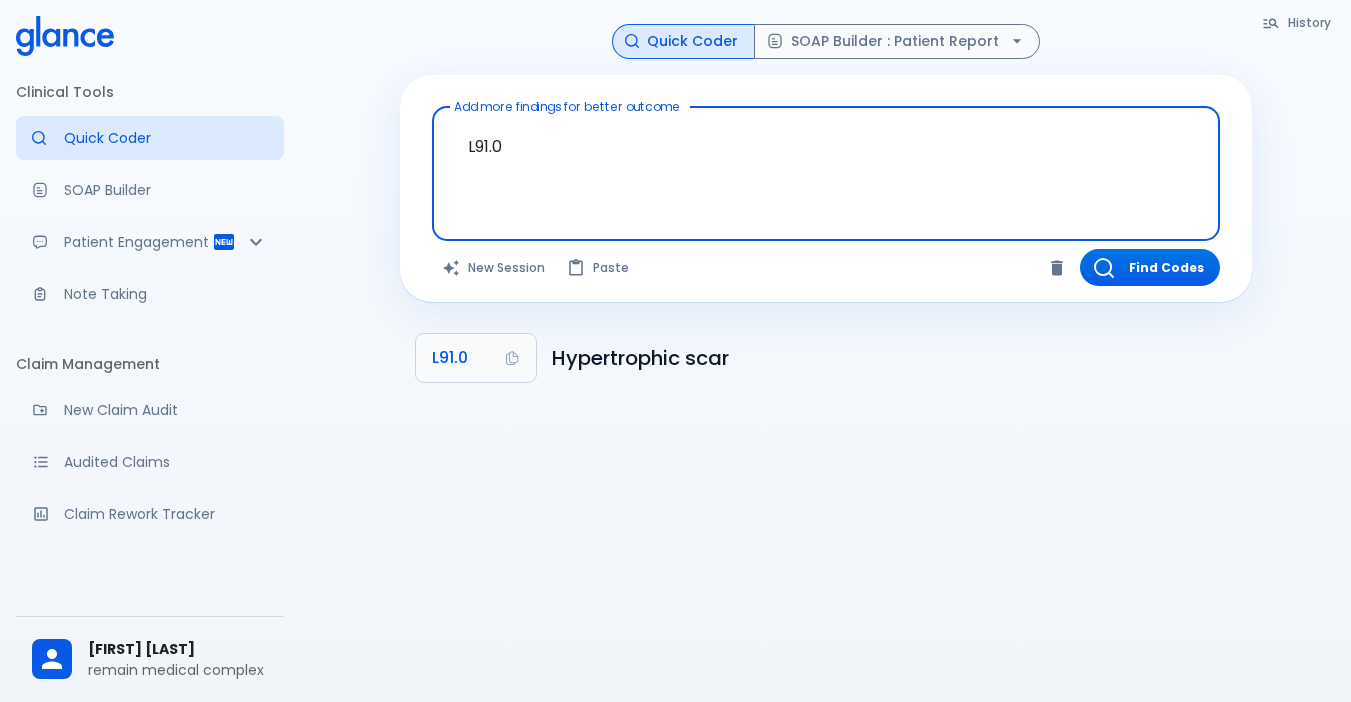 click on "L91.0" at bounding box center (826, 158) 